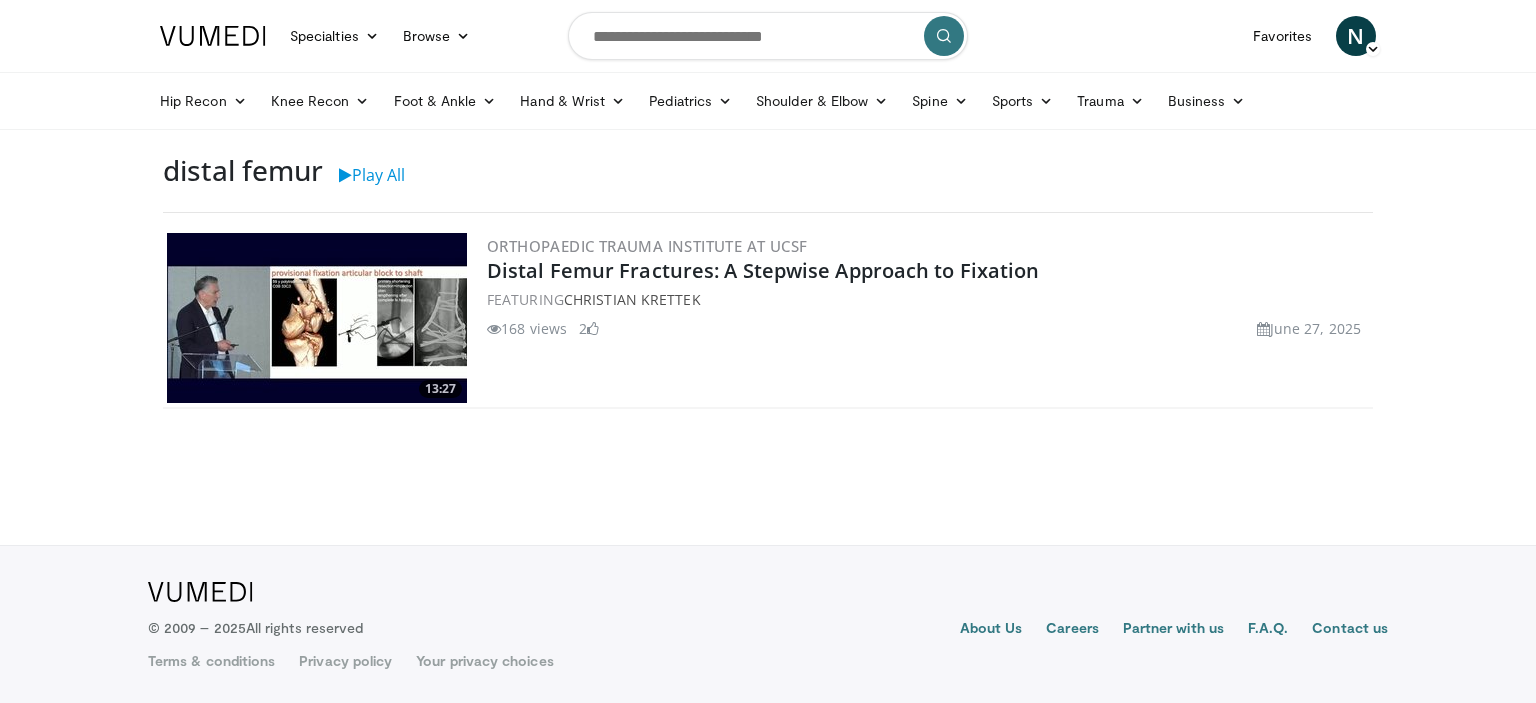 scroll, scrollTop: 0, scrollLeft: 0, axis: both 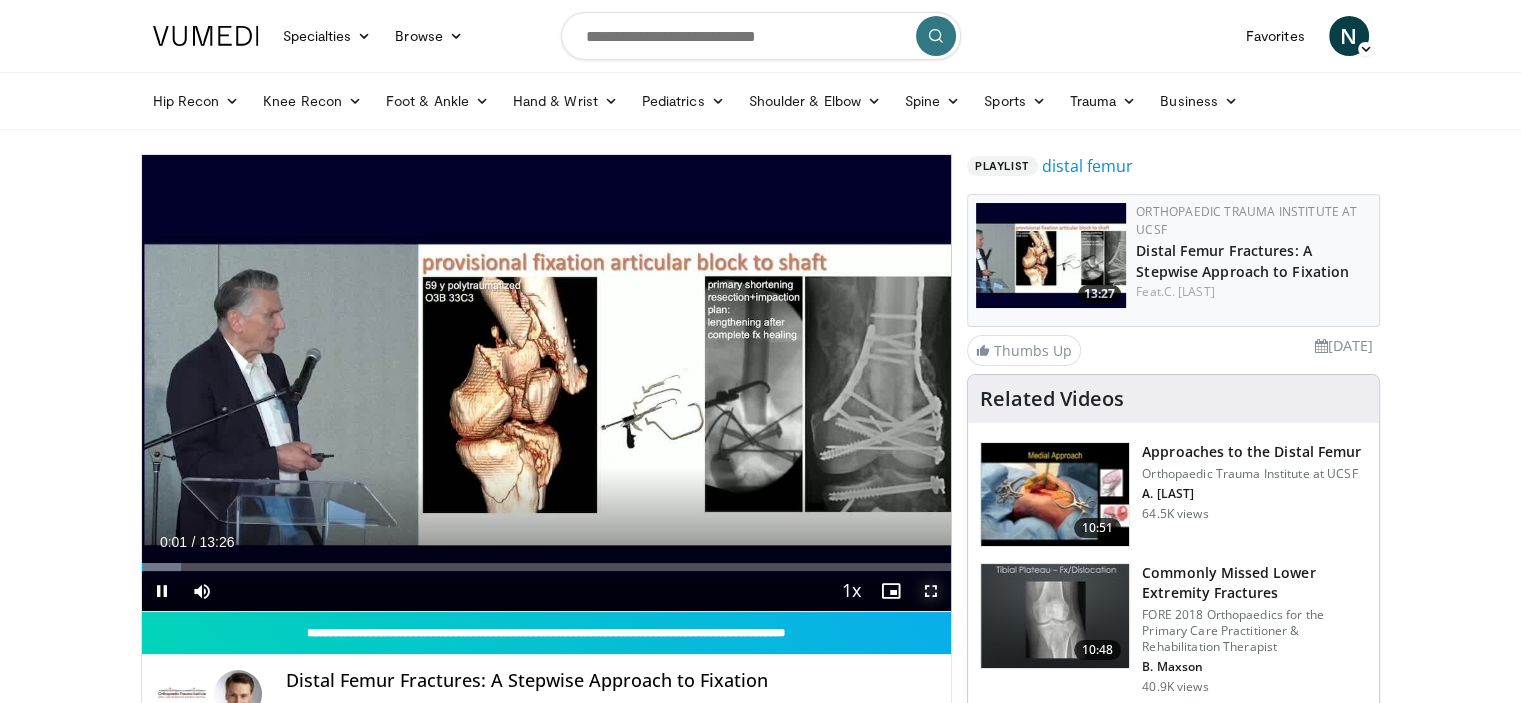 click at bounding box center [931, 591] 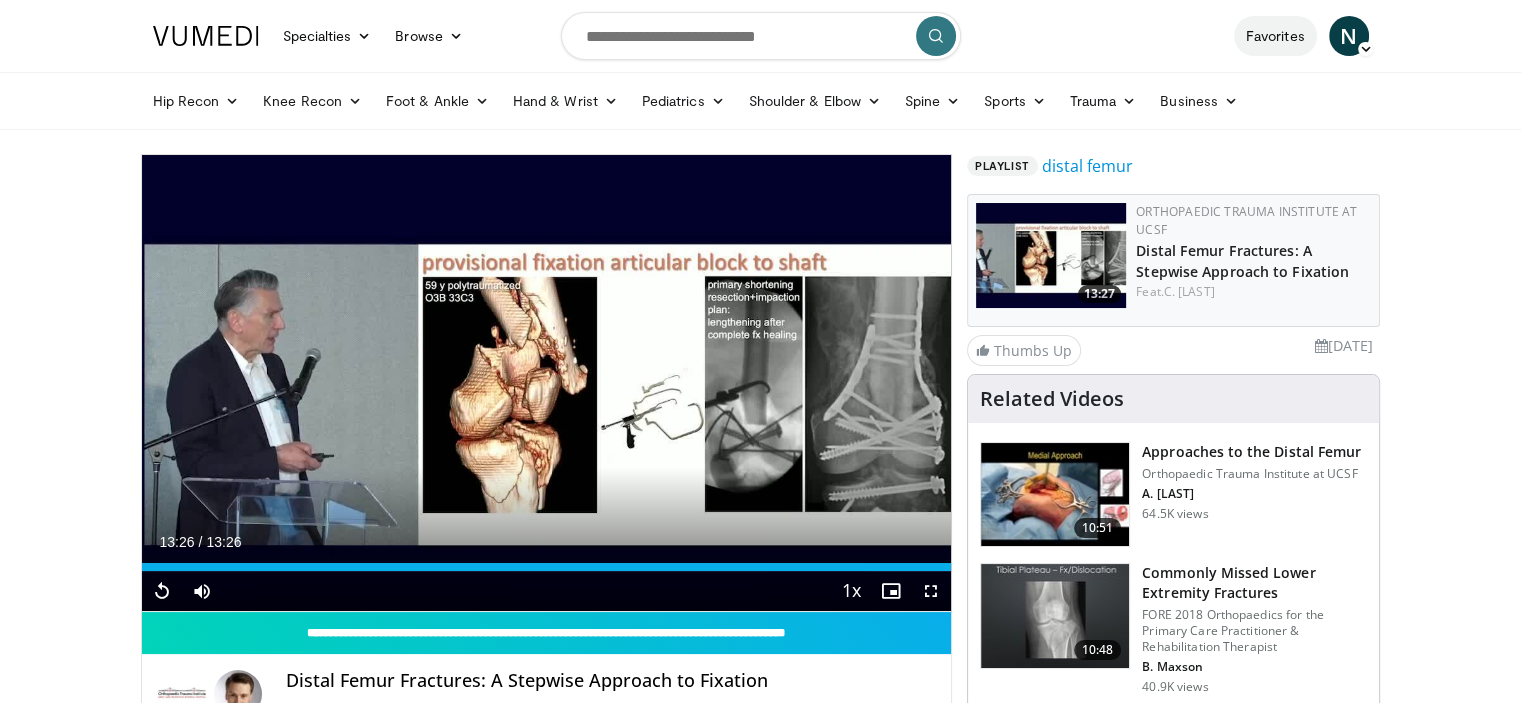 click on "Favorites" at bounding box center (1275, 36) 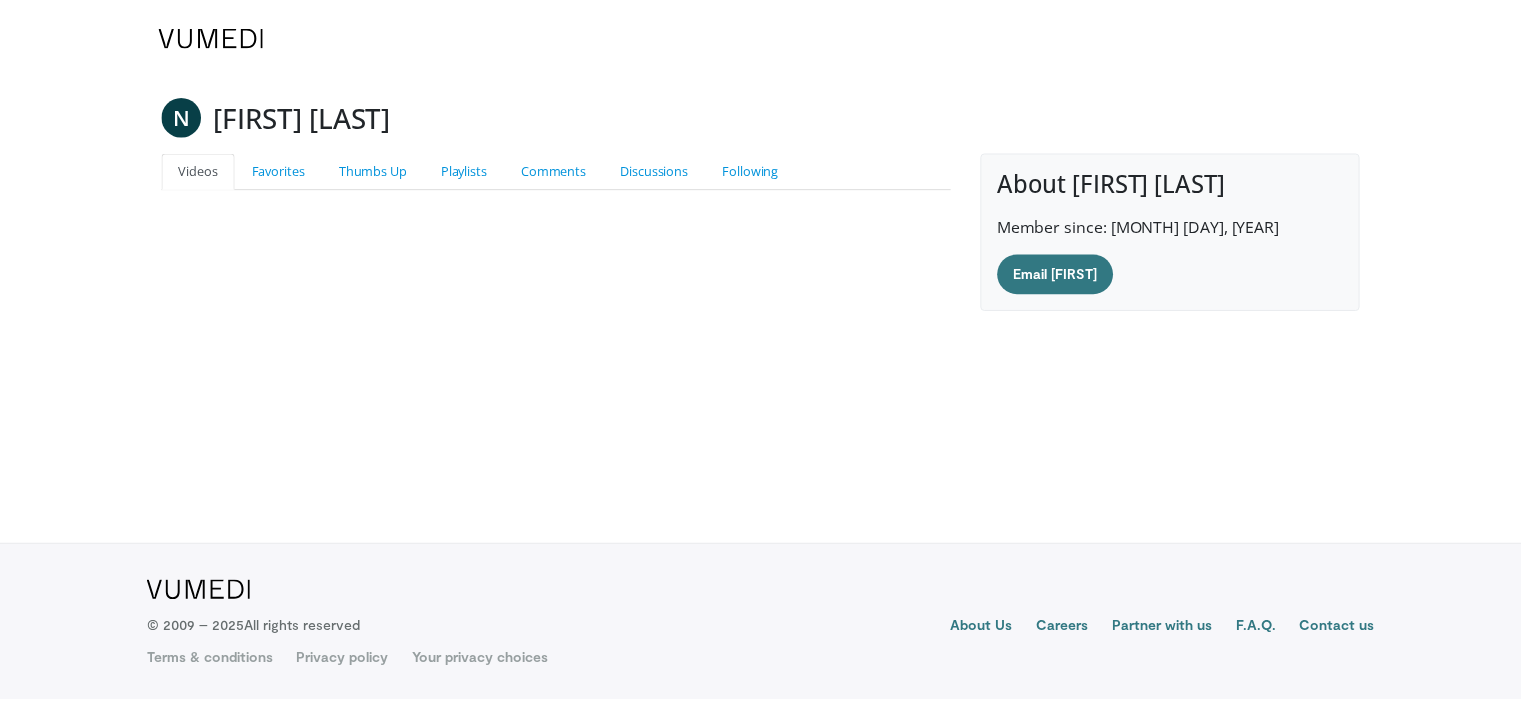 scroll, scrollTop: 262, scrollLeft: 0, axis: vertical 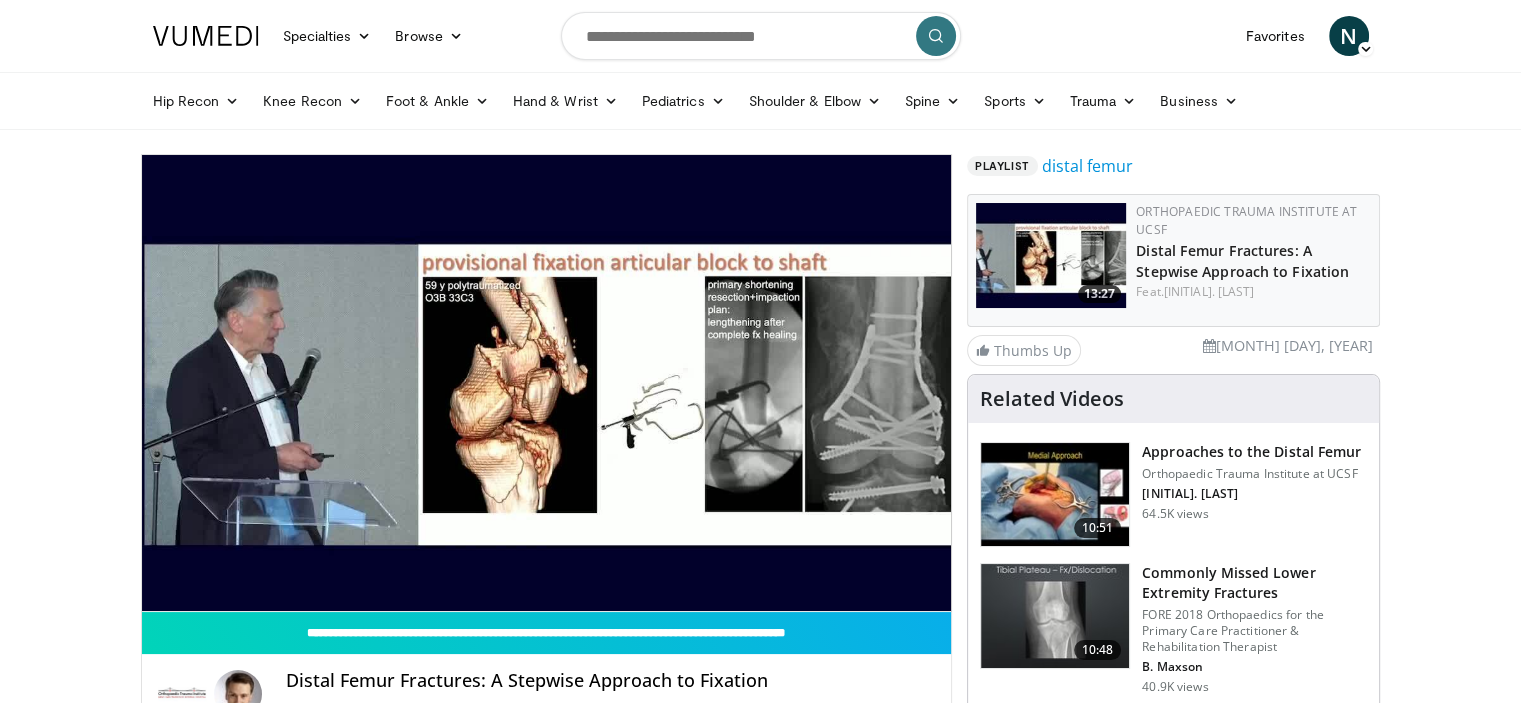 click on "Playlist" at bounding box center [1002, 166] 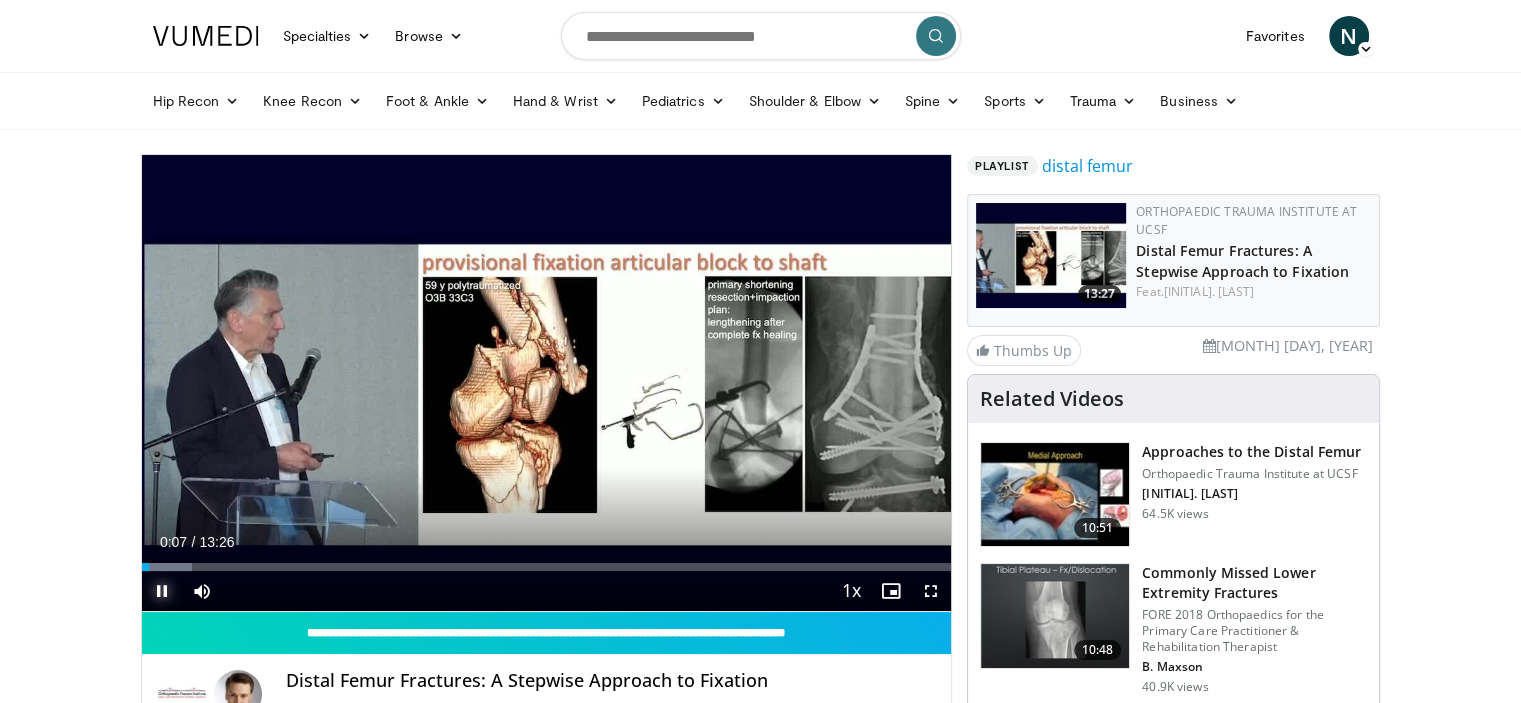 click at bounding box center (162, 591) 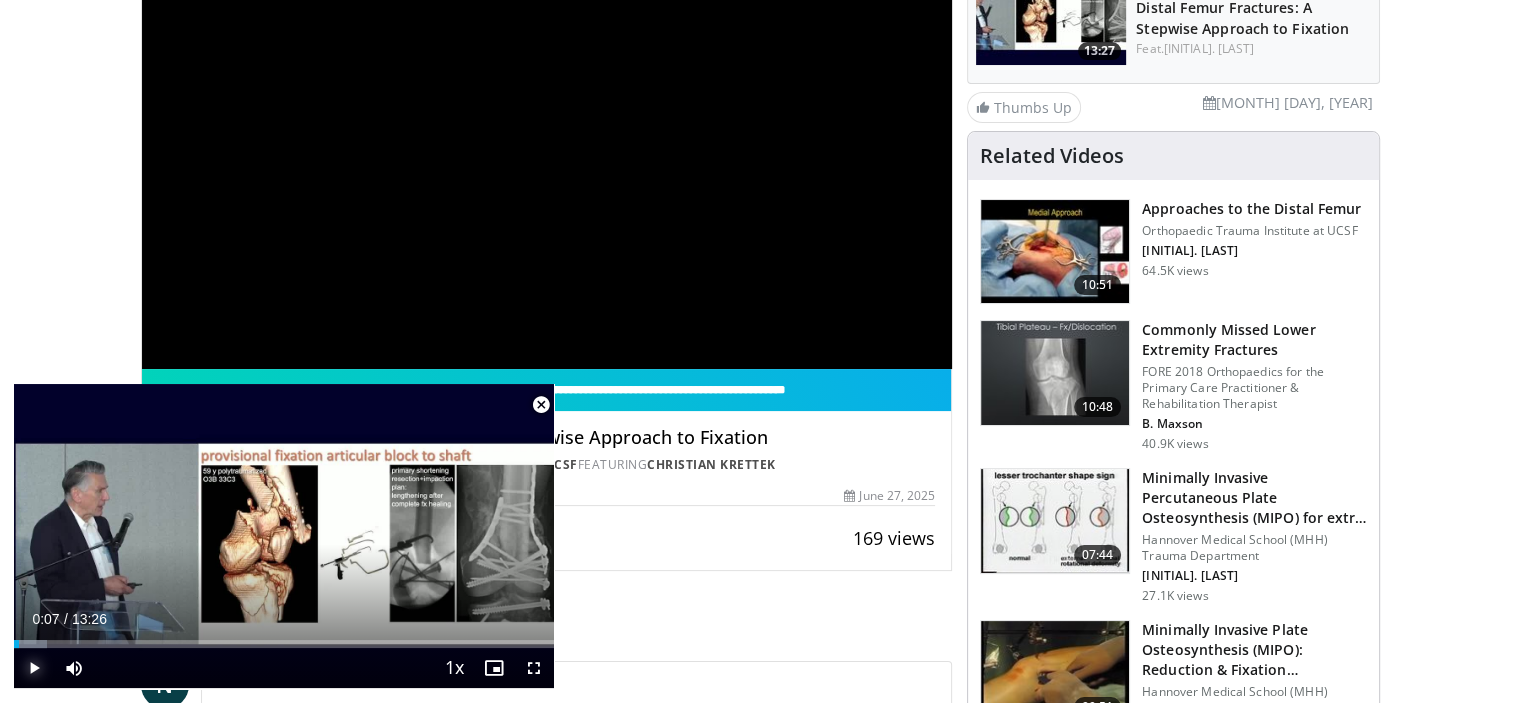 scroll, scrollTop: 406, scrollLeft: 0, axis: vertical 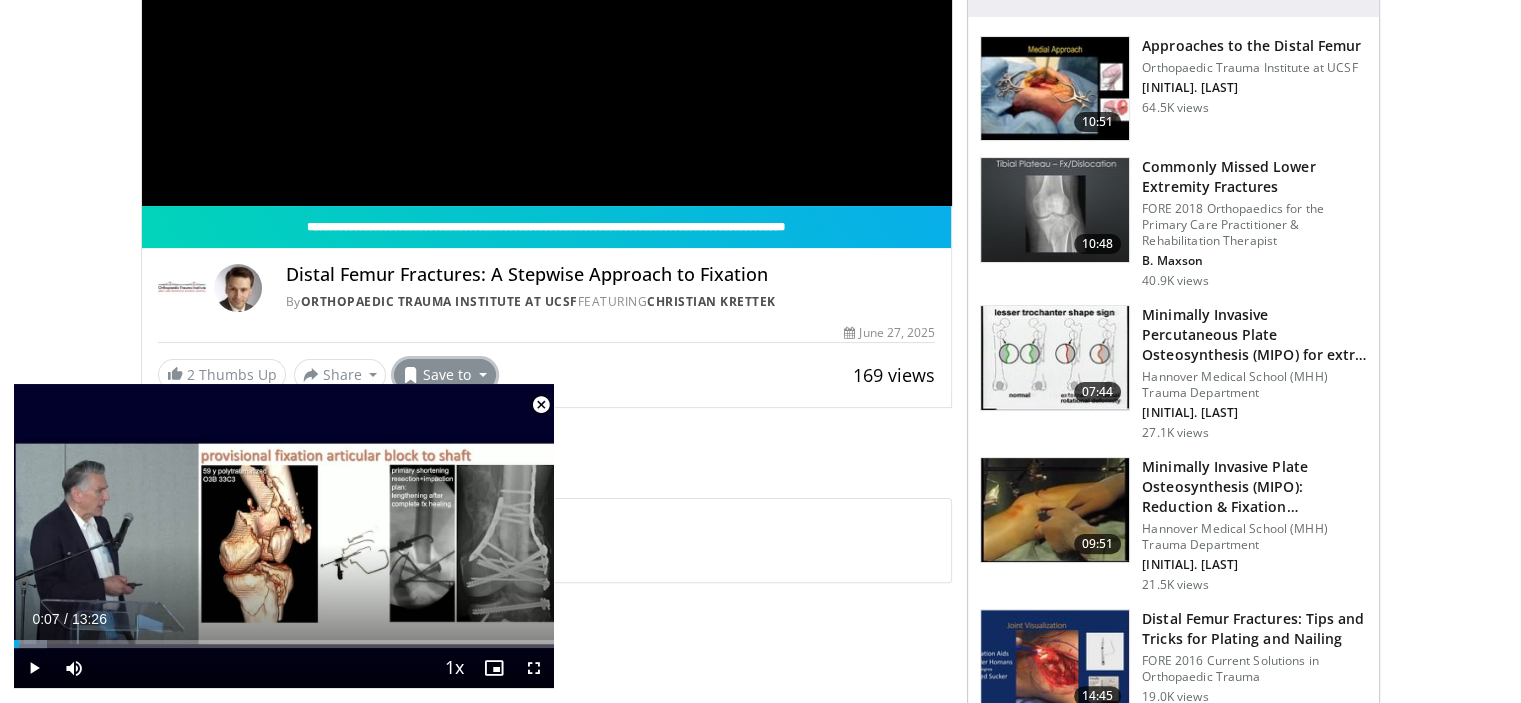 click on "Save to" at bounding box center (445, 375) 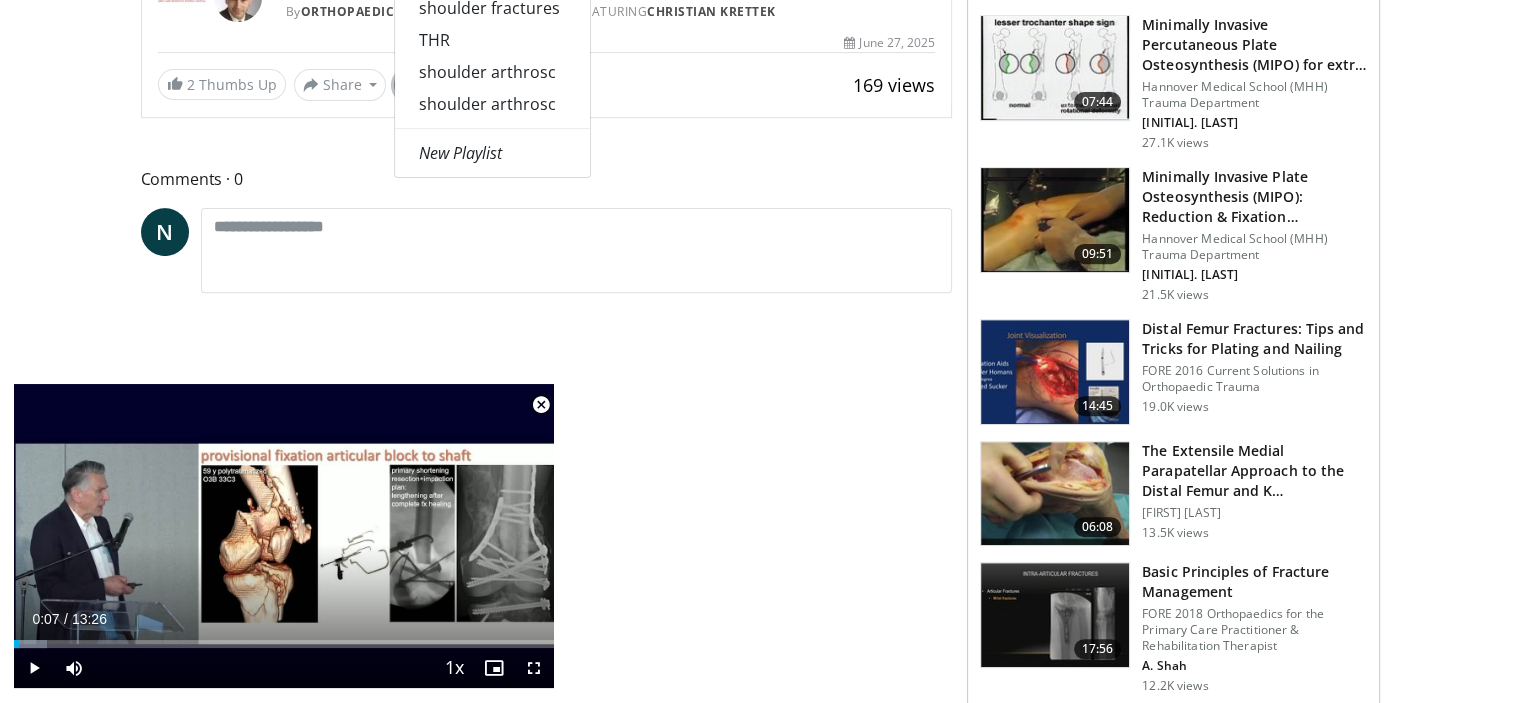 scroll, scrollTop: 706, scrollLeft: 0, axis: vertical 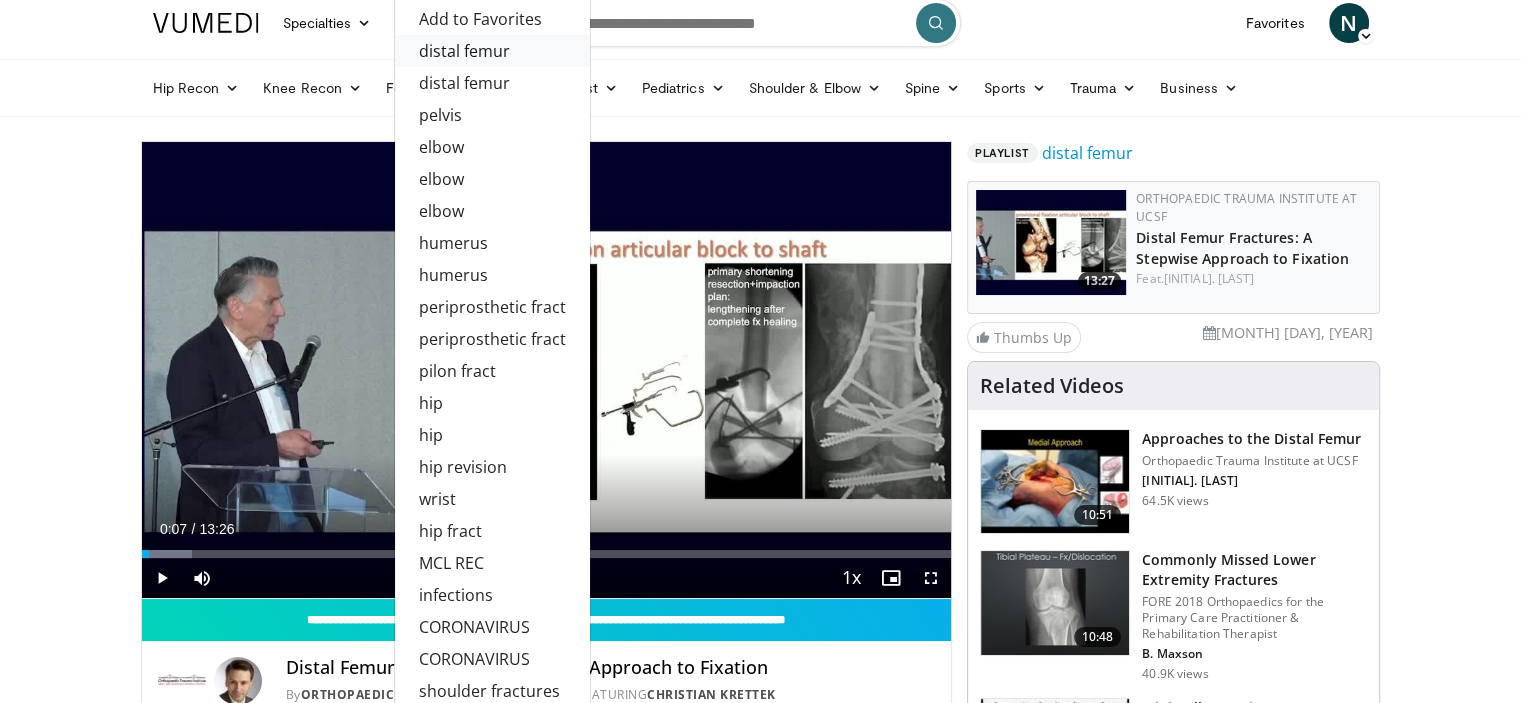 click on "distal femur" at bounding box center (492, 51) 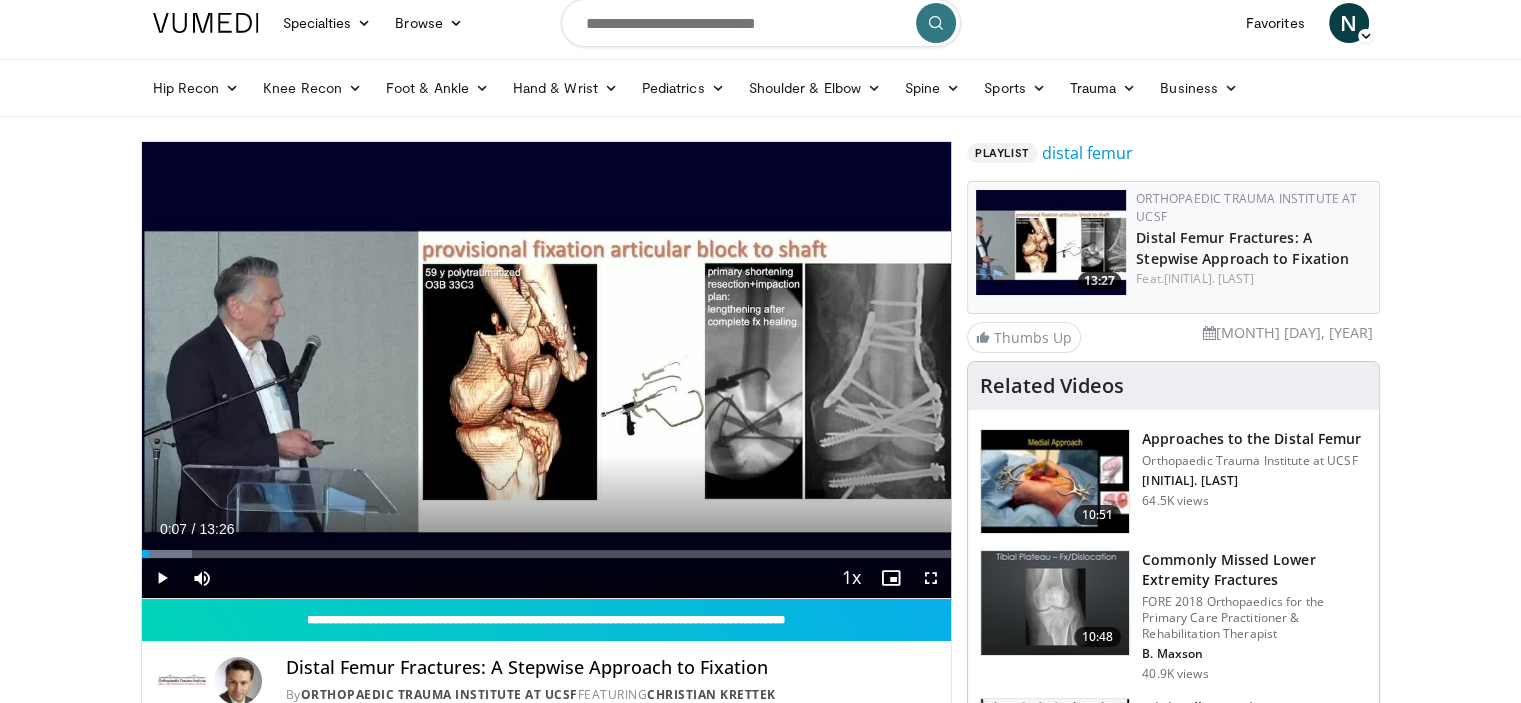 scroll, scrollTop: 0, scrollLeft: 0, axis: both 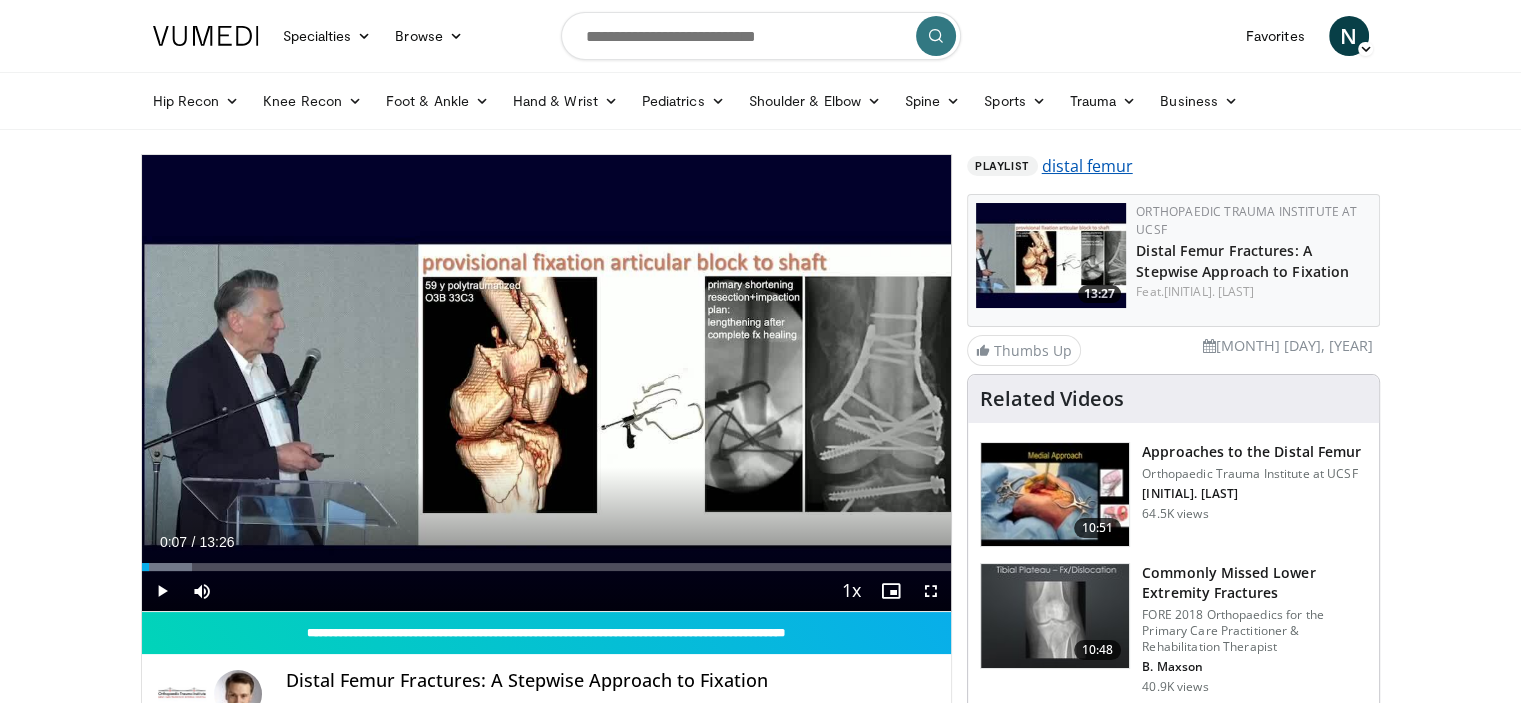 click on "distal femur" at bounding box center [1087, 166] 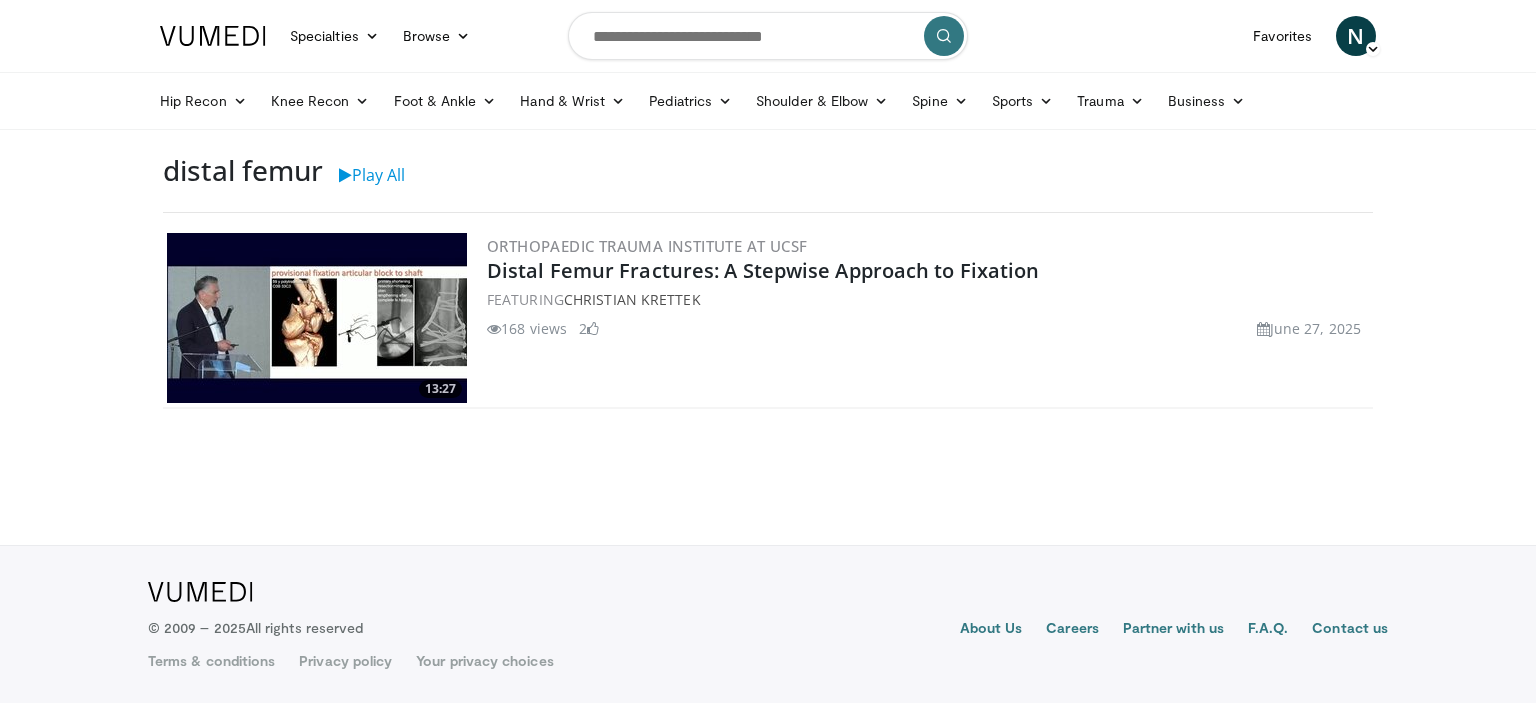 scroll, scrollTop: 0, scrollLeft: 0, axis: both 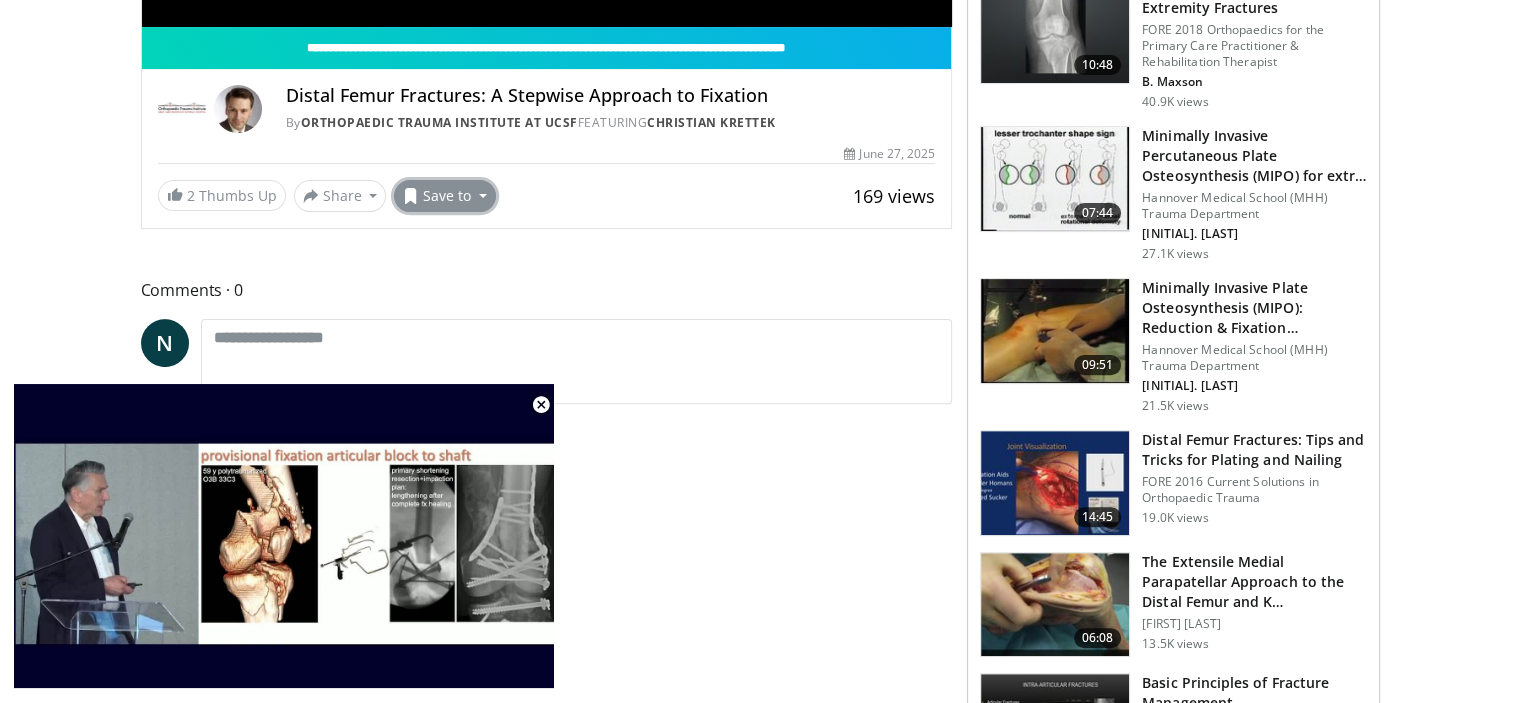 click on "Save to" at bounding box center [445, 196] 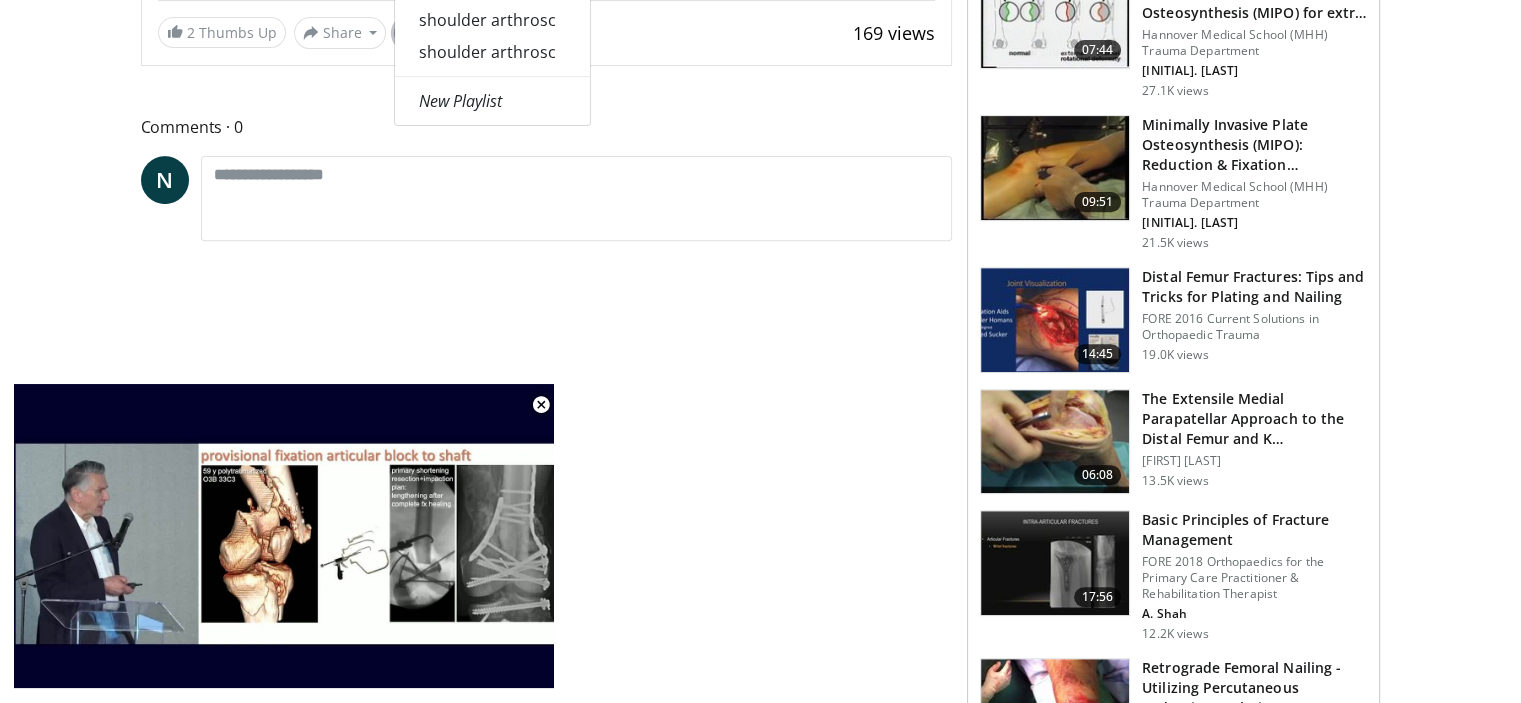 scroll, scrollTop: 652, scrollLeft: 0, axis: vertical 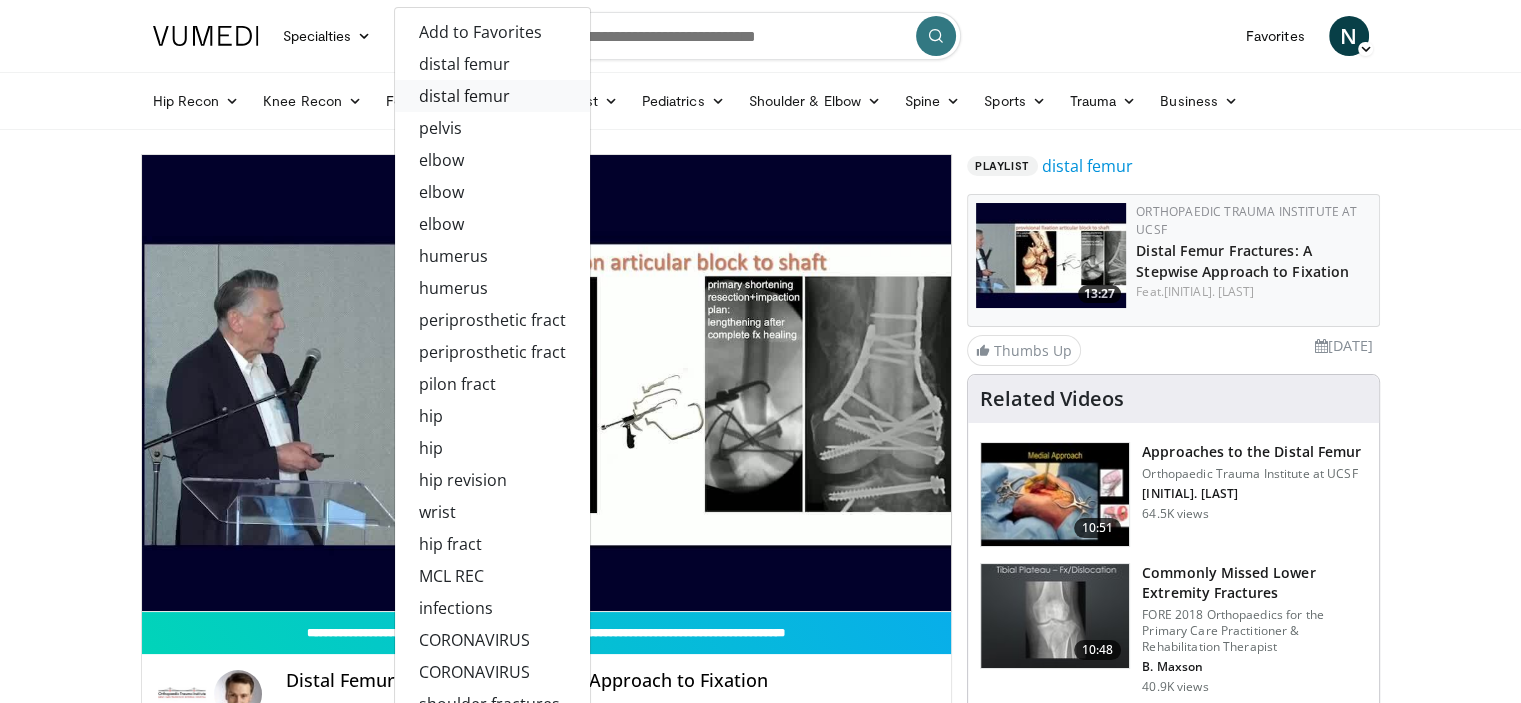 click on "distal femur" at bounding box center [492, 96] 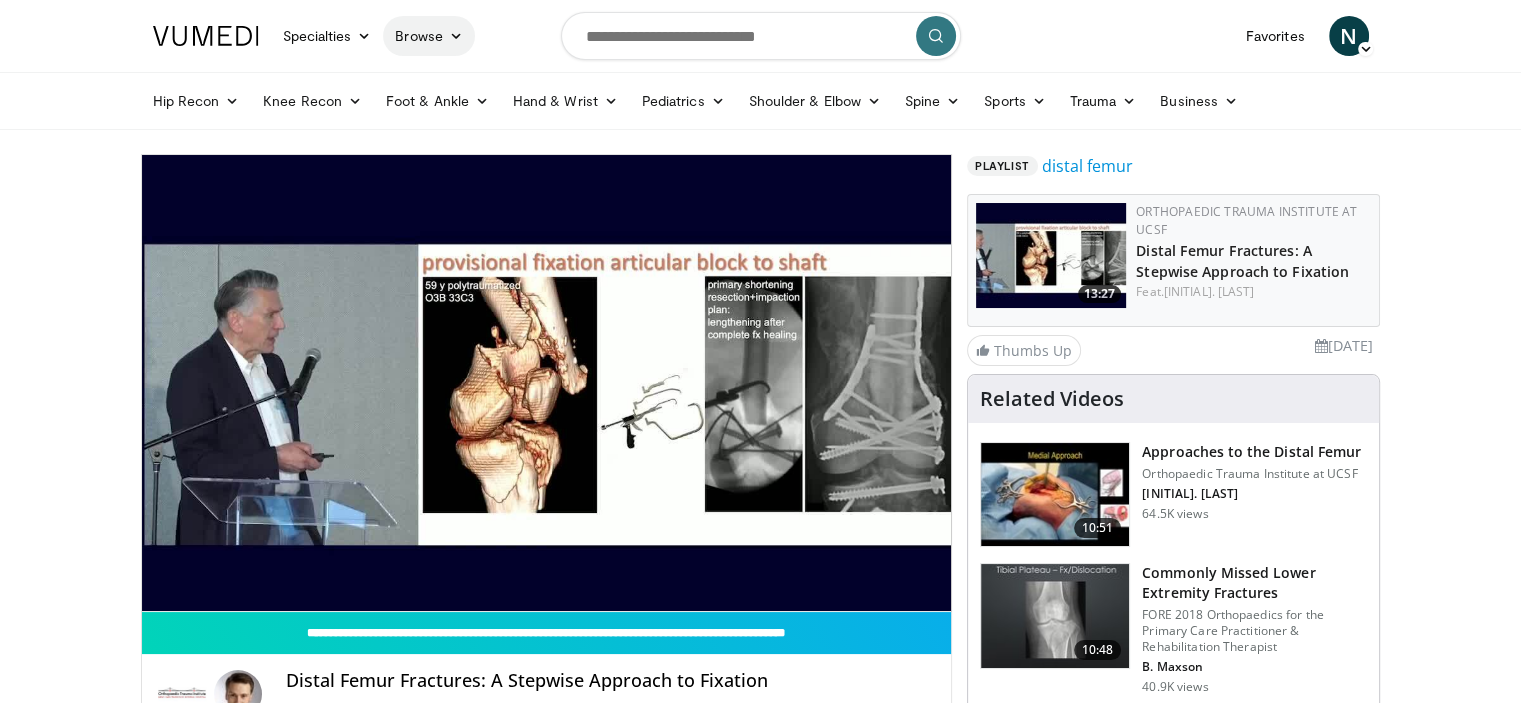 click on "Browse" at bounding box center (429, 36) 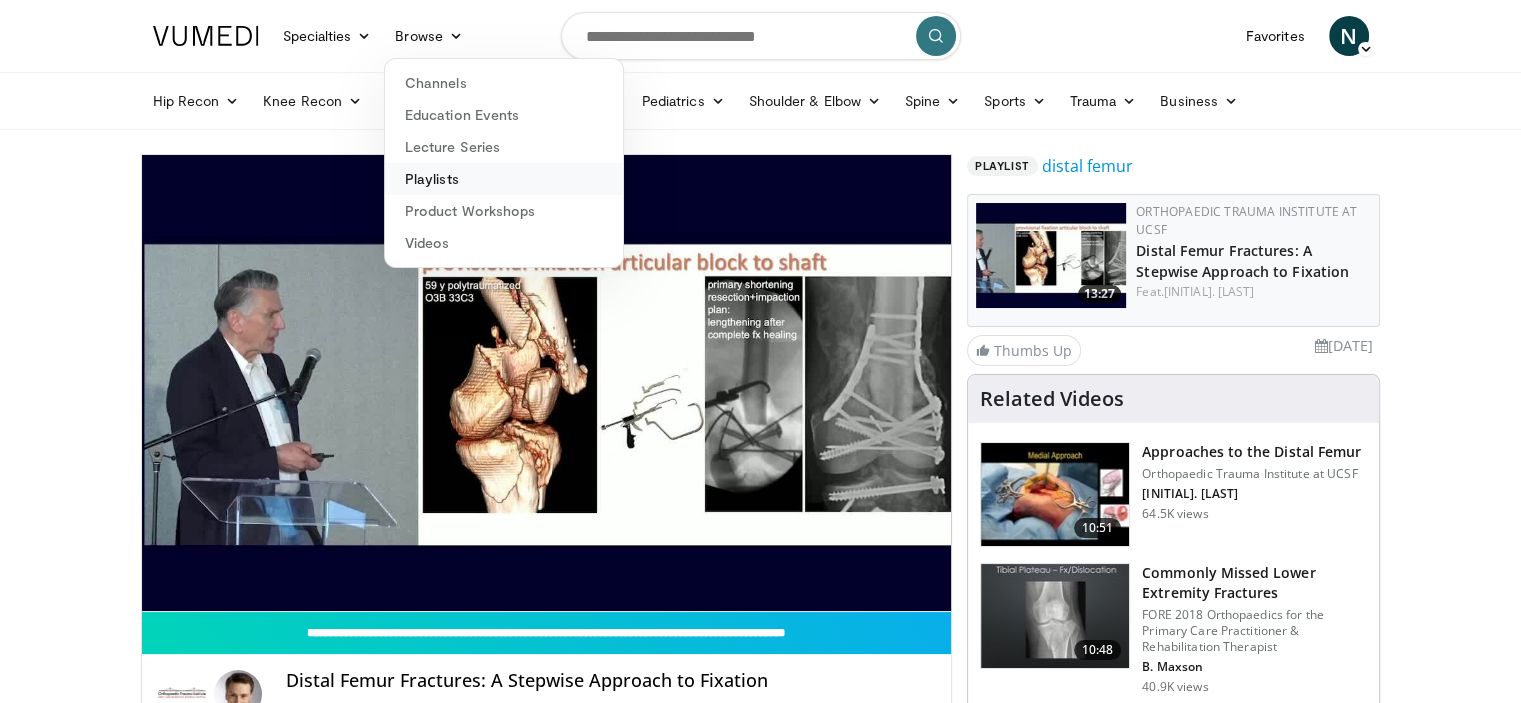 click on "Playlists" at bounding box center [504, 179] 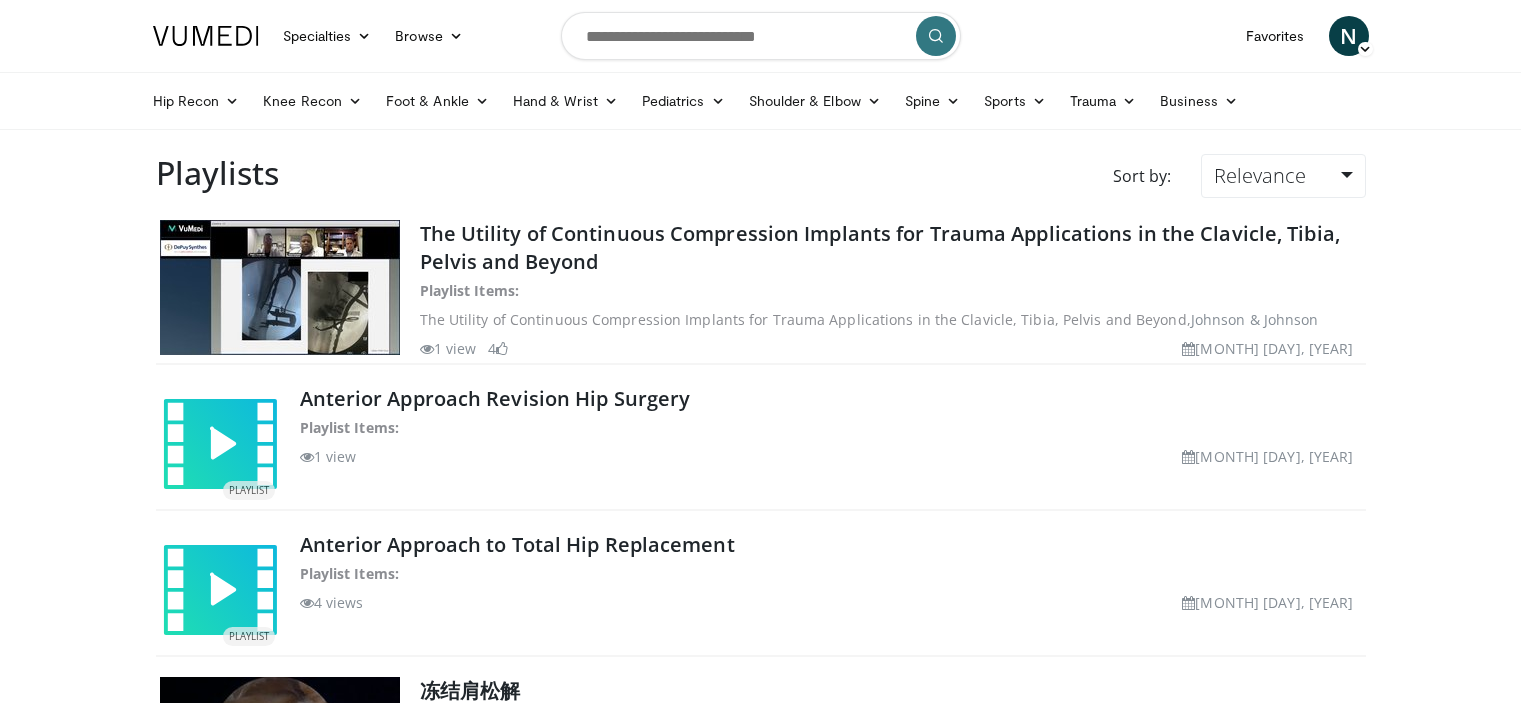 scroll, scrollTop: 0, scrollLeft: 0, axis: both 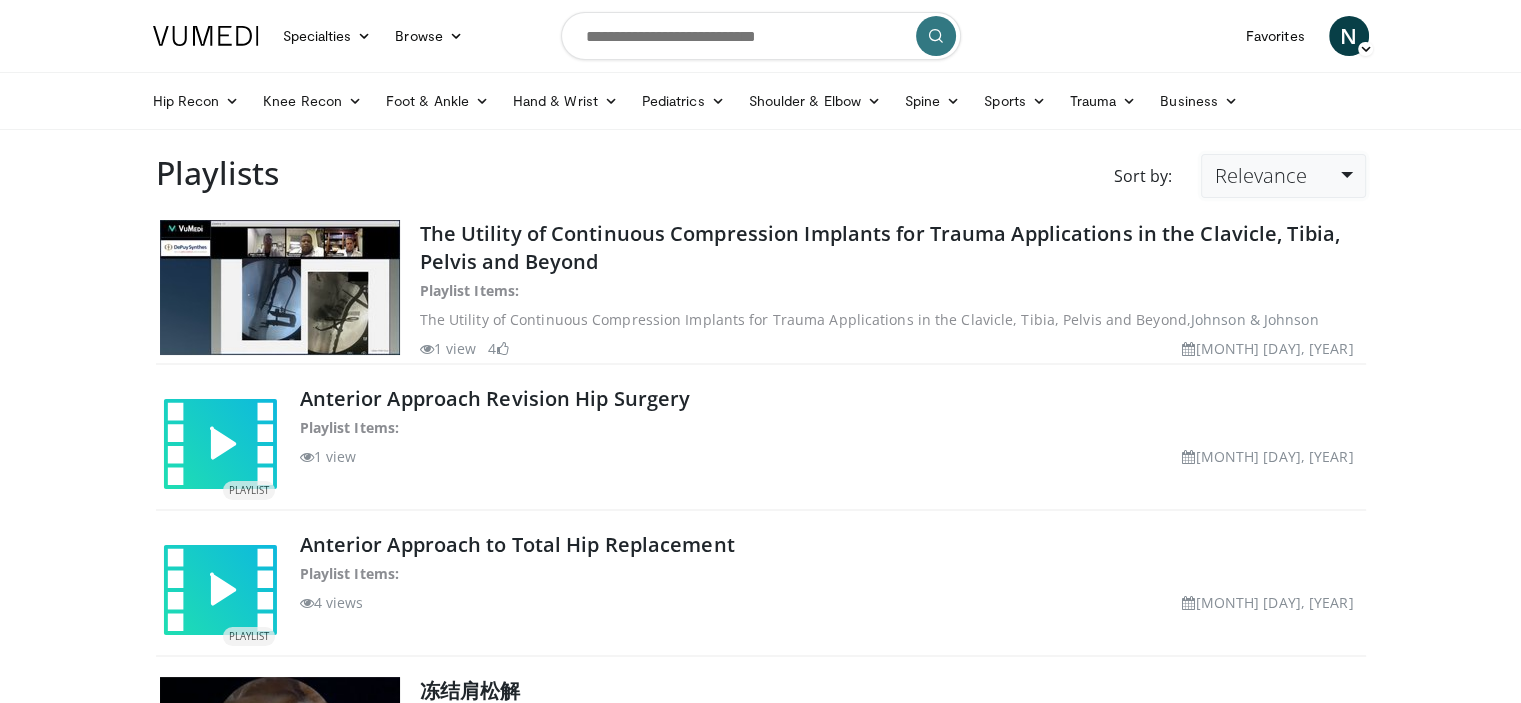 click on "Relevance" at bounding box center (1283, 176) 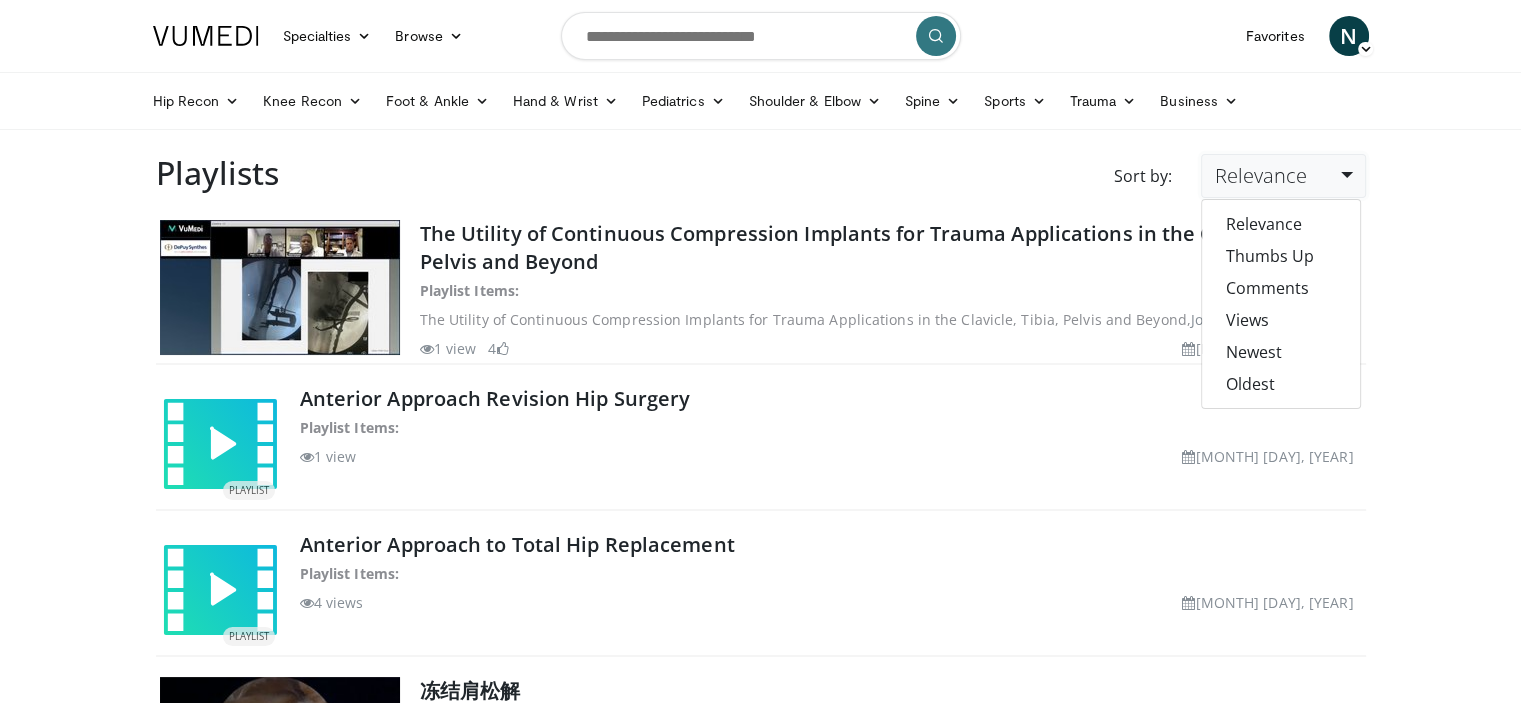 click on "Relevance" at bounding box center (1283, 176) 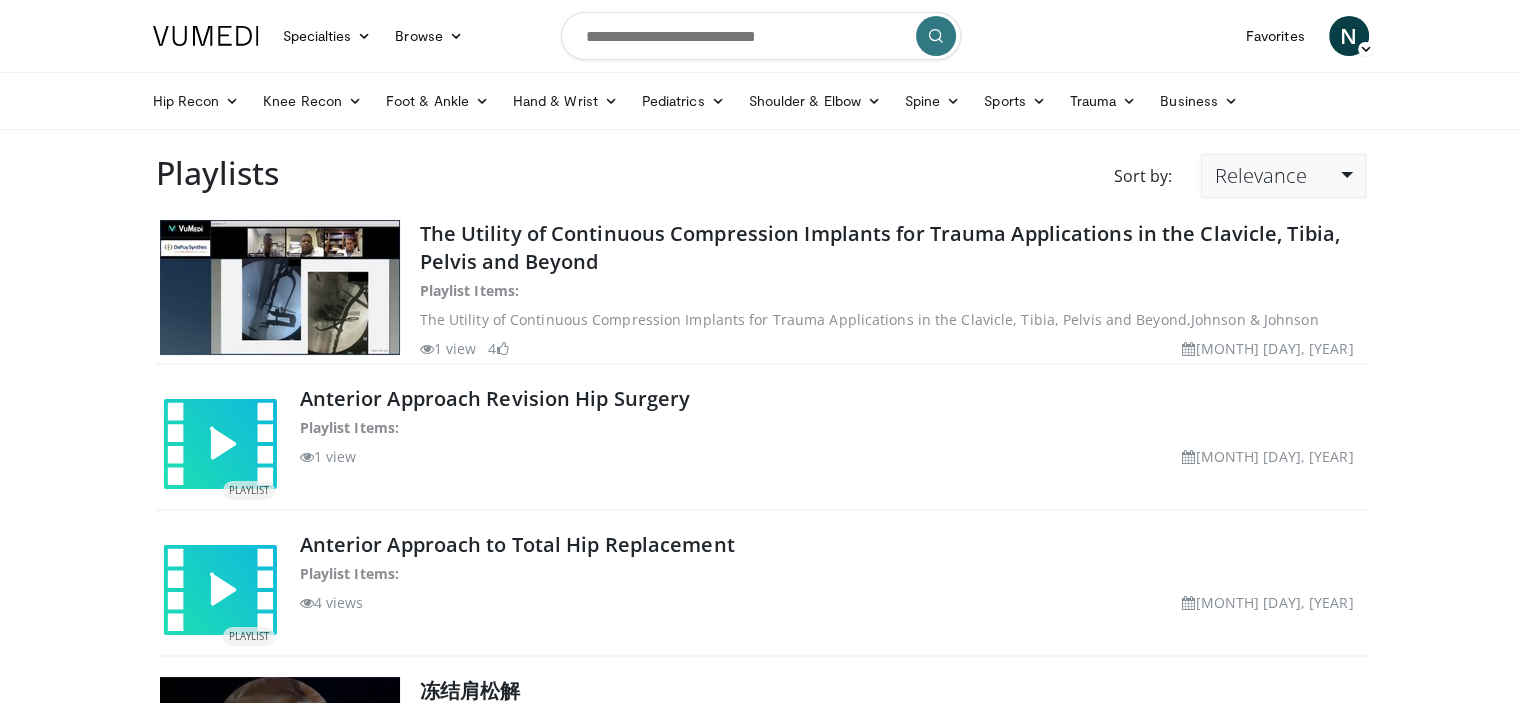 click on "Relevance" at bounding box center (1283, 176) 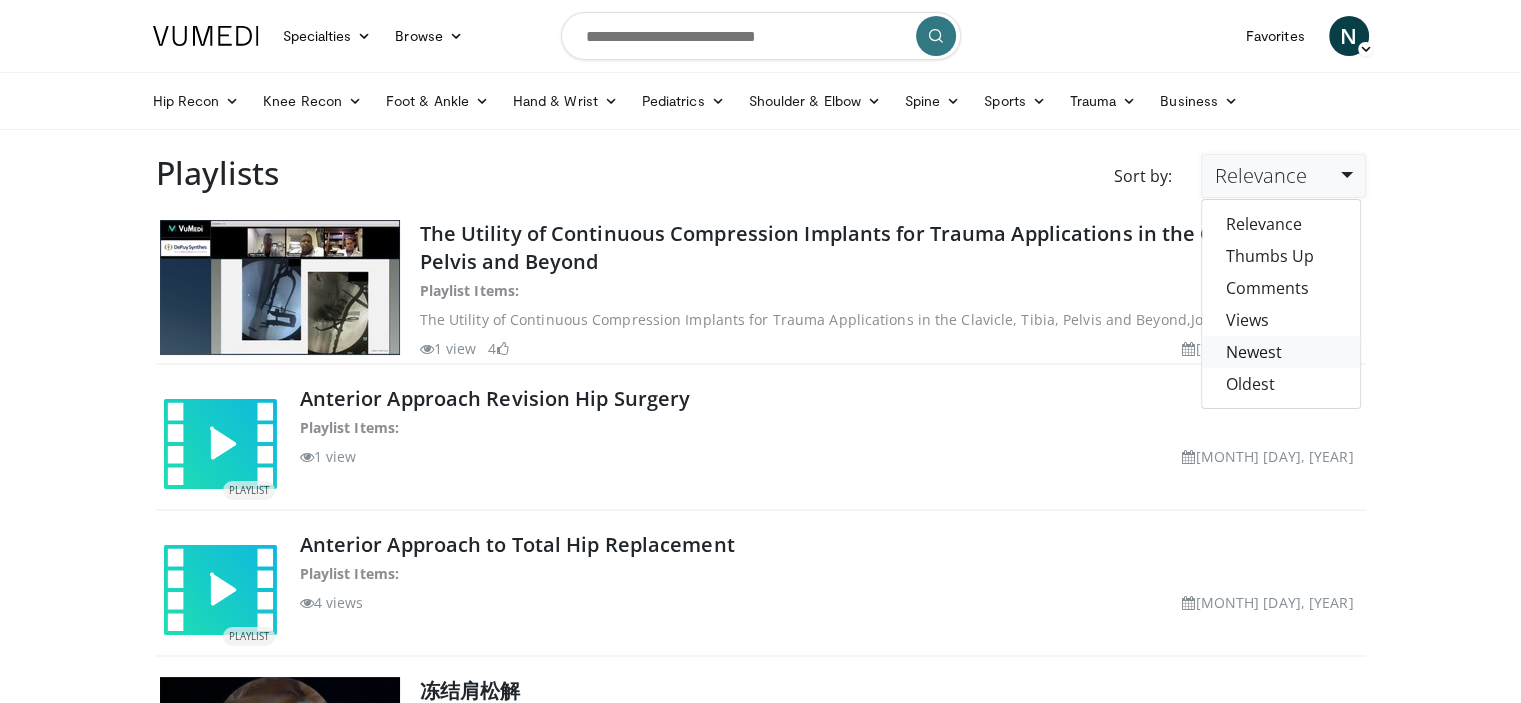 click on "Newest" at bounding box center [1281, 352] 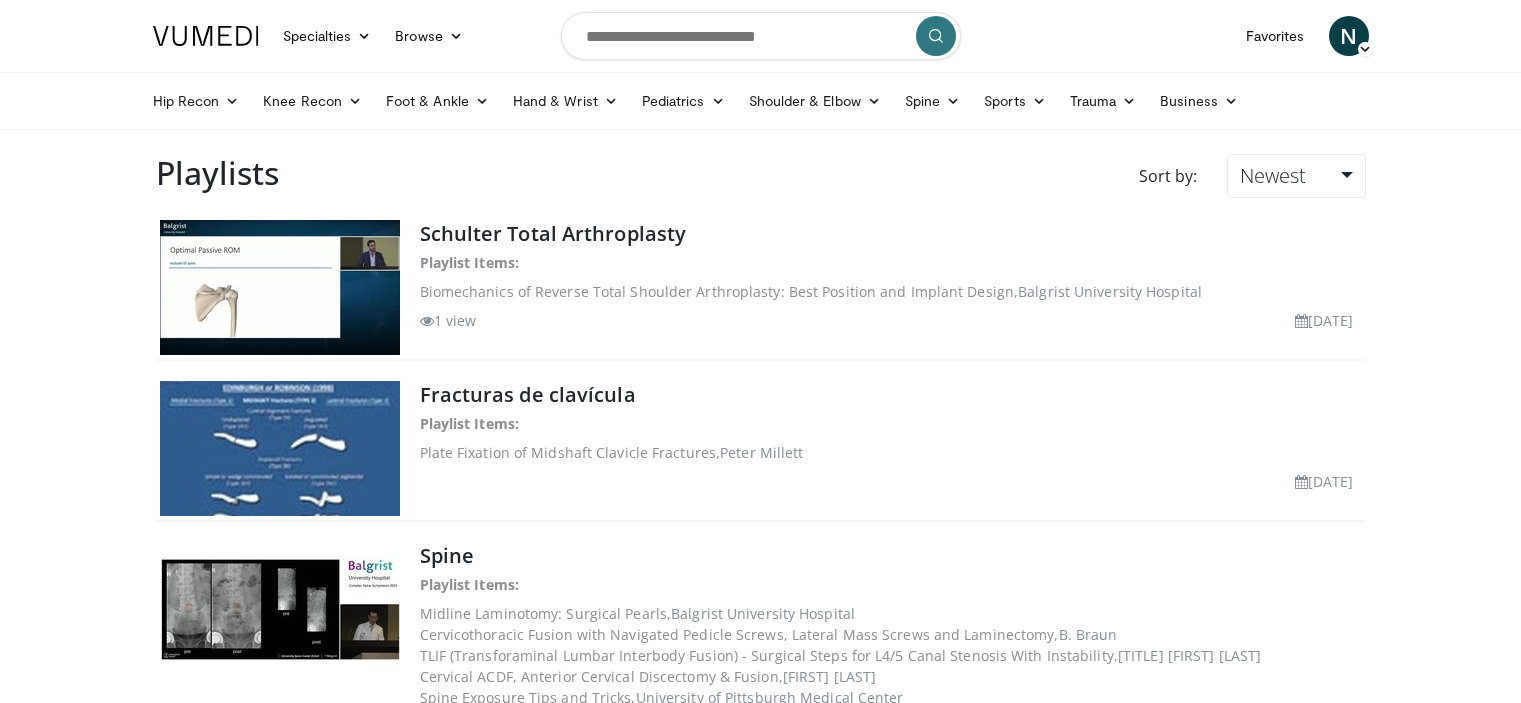 scroll, scrollTop: 0, scrollLeft: 0, axis: both 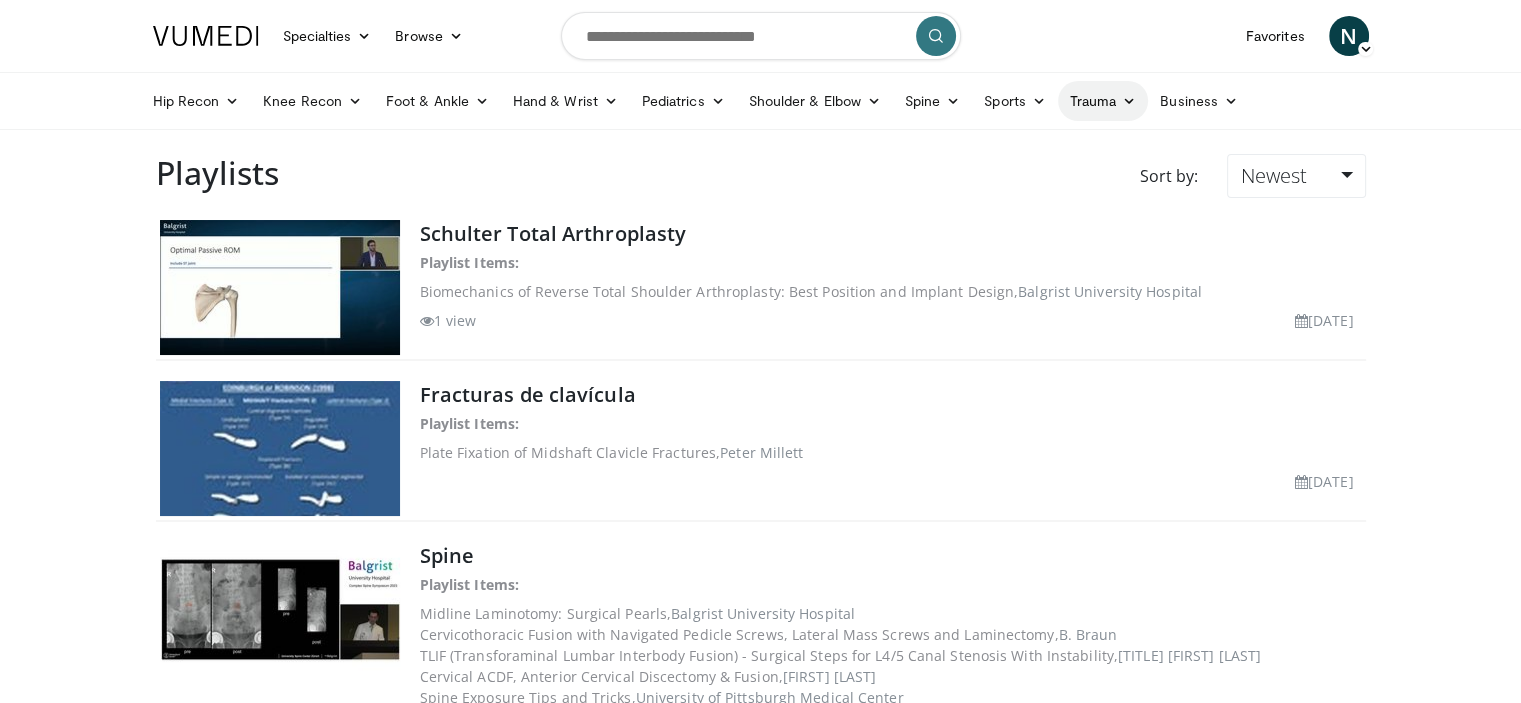 click at bounding box center (1129, 101) 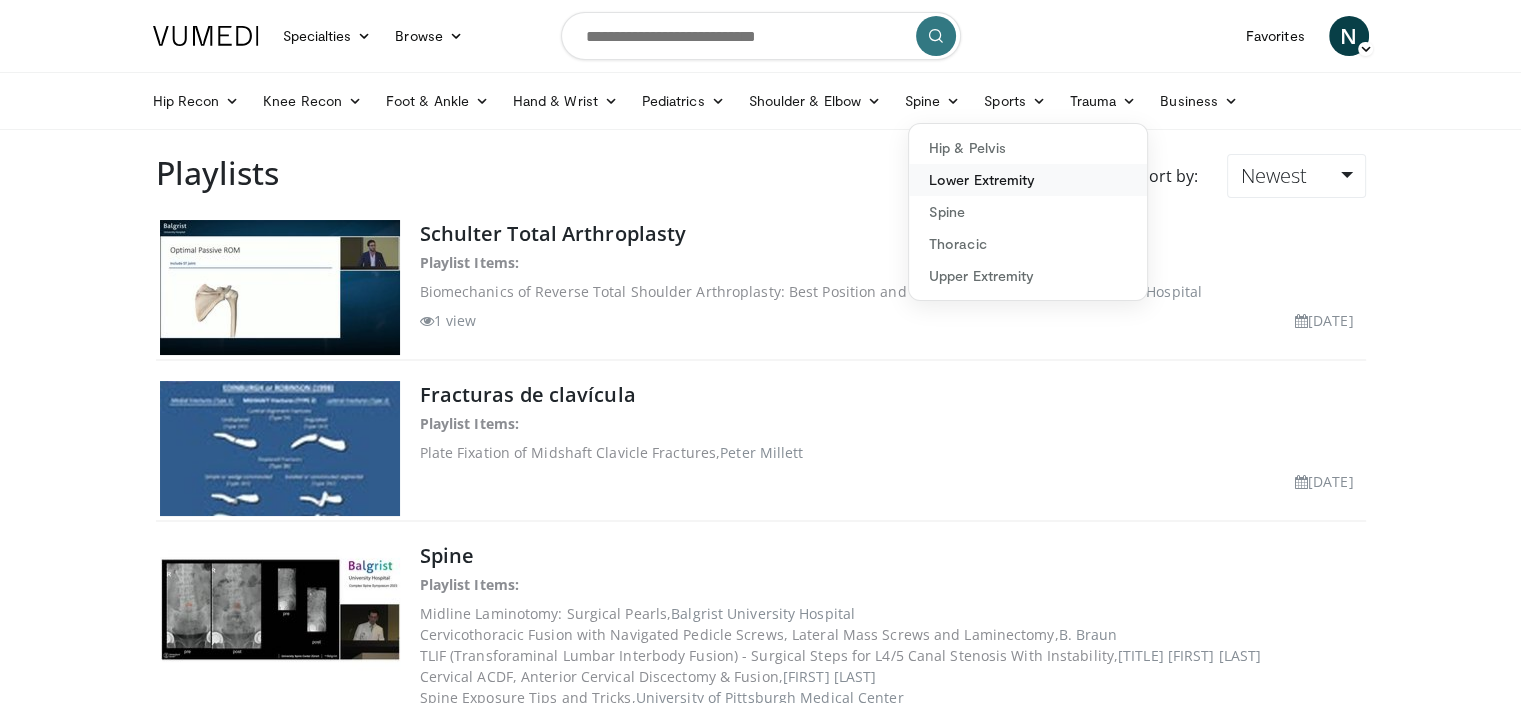 click on "Lower Extremity" at bounding box center [1028, 180] 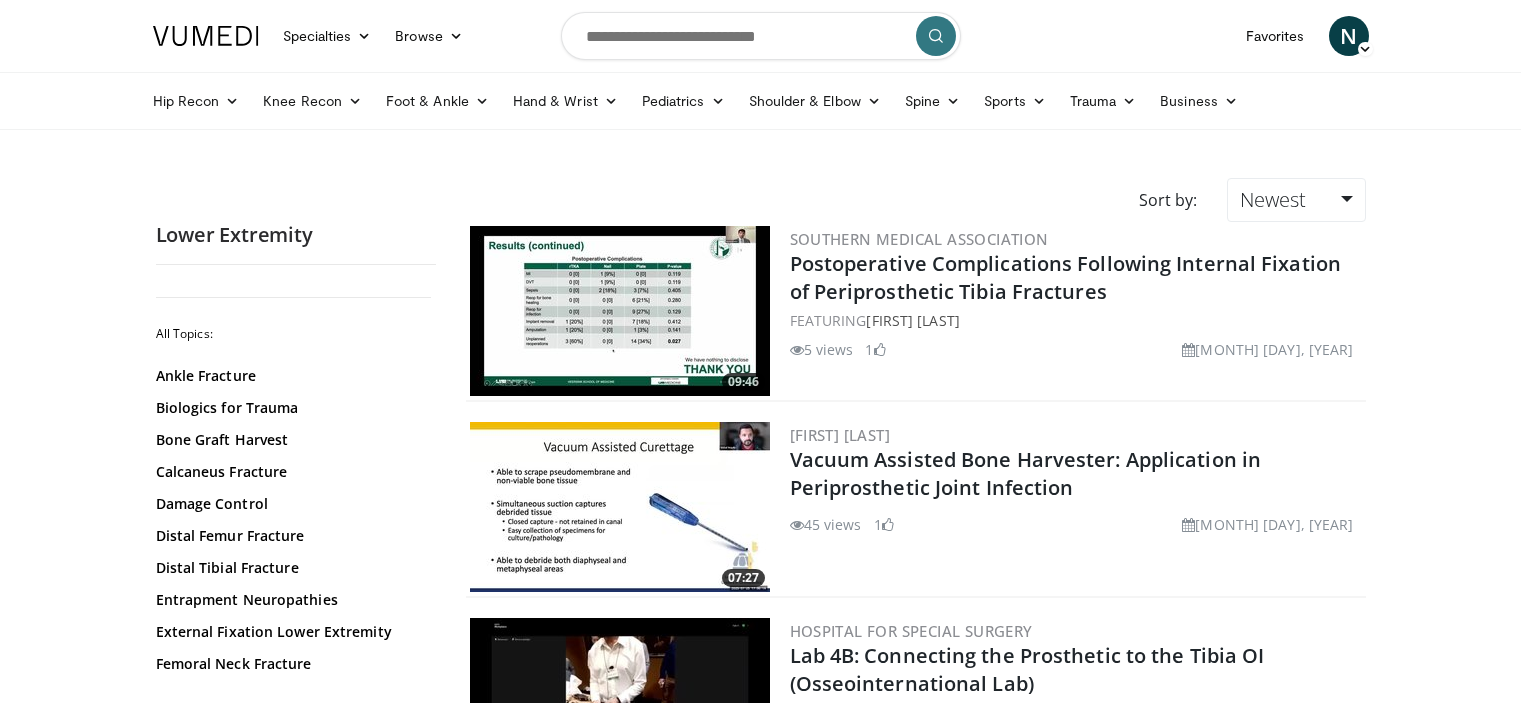 scroll, scrollTop: 0, scrollLeft: 0, axis: both 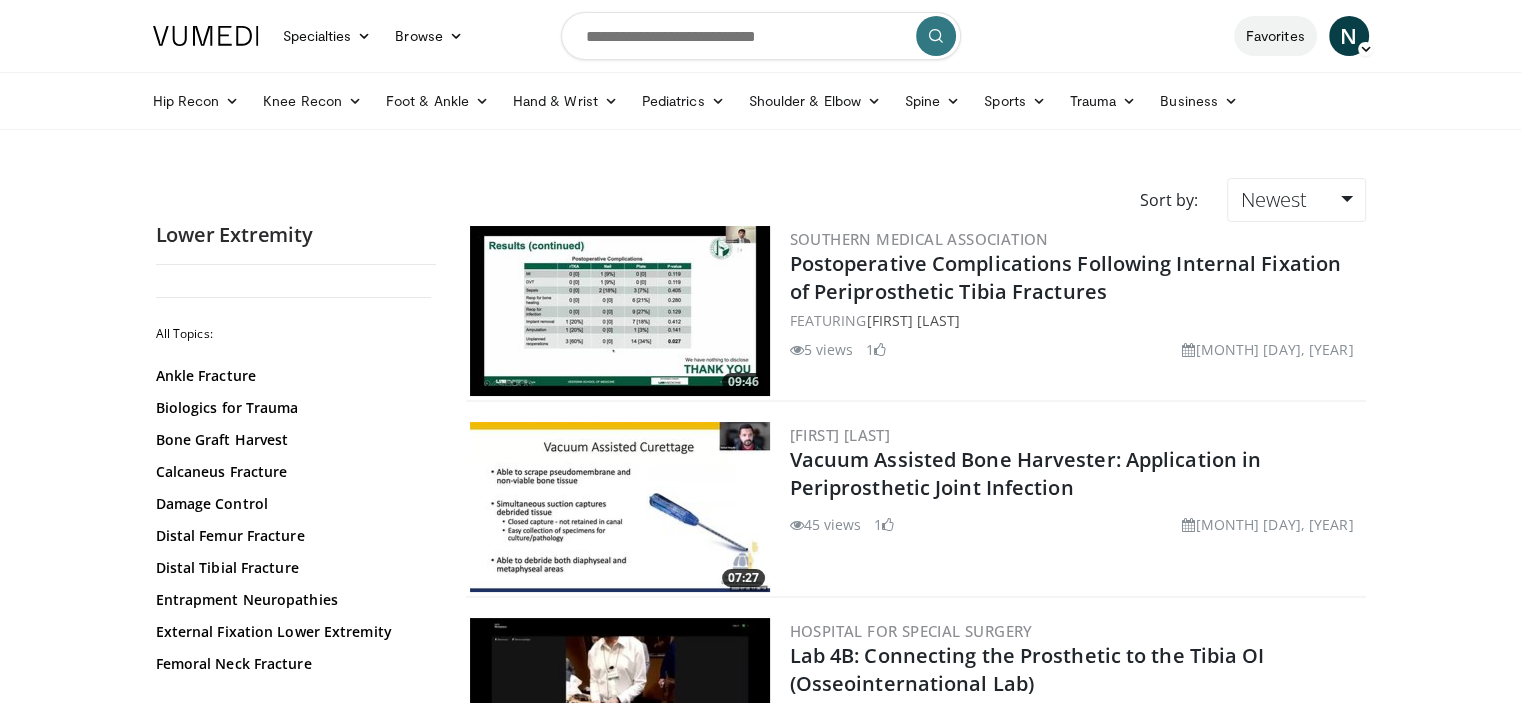 click on "Favorites" at bounding box center (1275, 36) 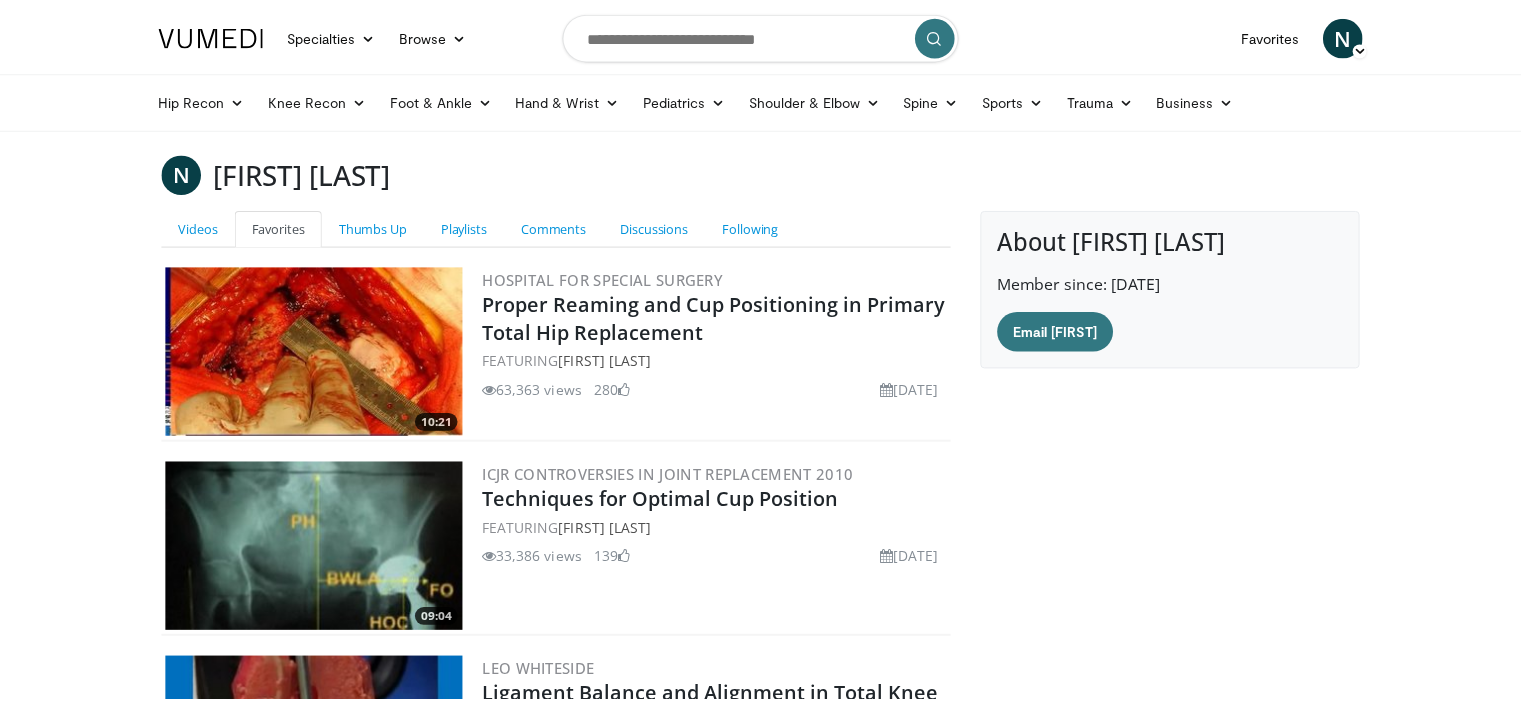 scroll, scrollTop: 262, scrollLeft: 0, axis: vertical 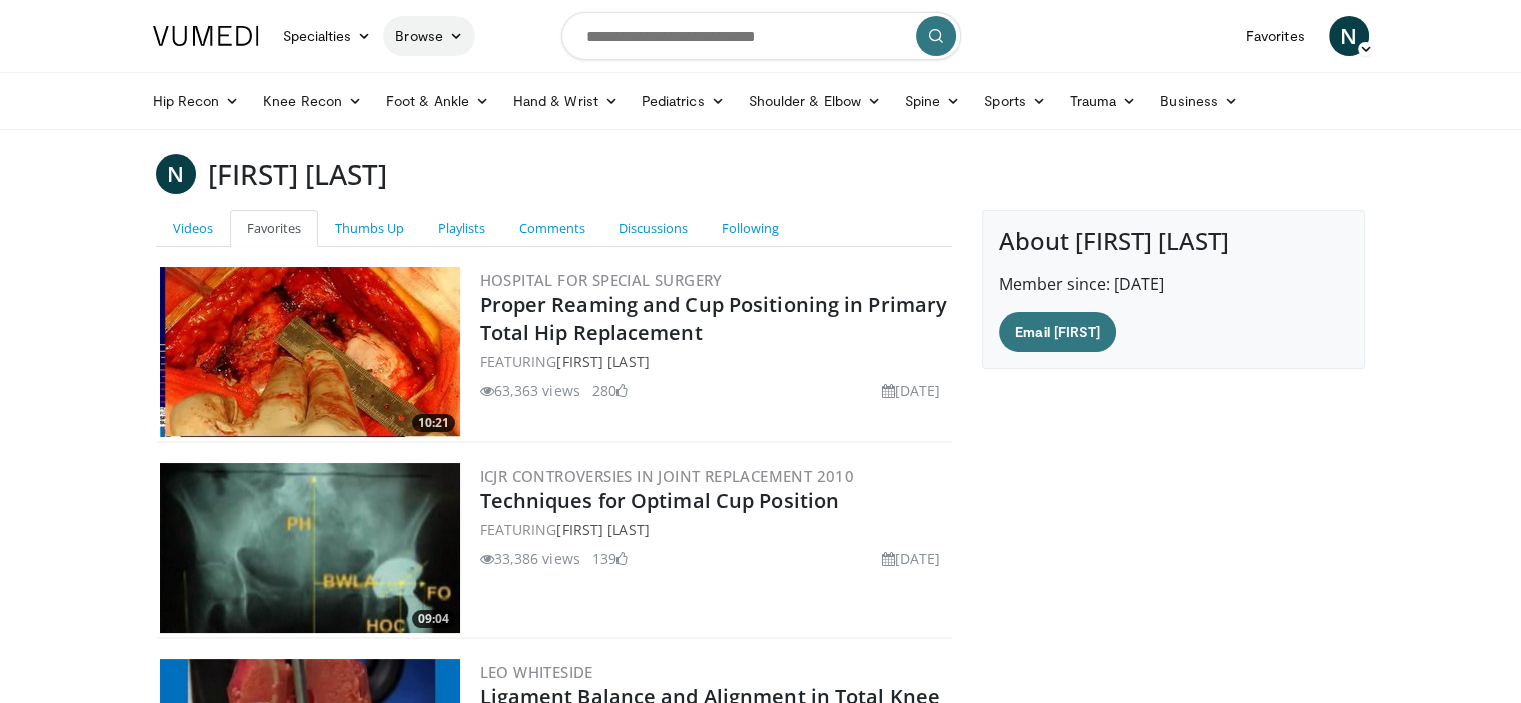 click on "Browse" at bounding box center [429, 36] 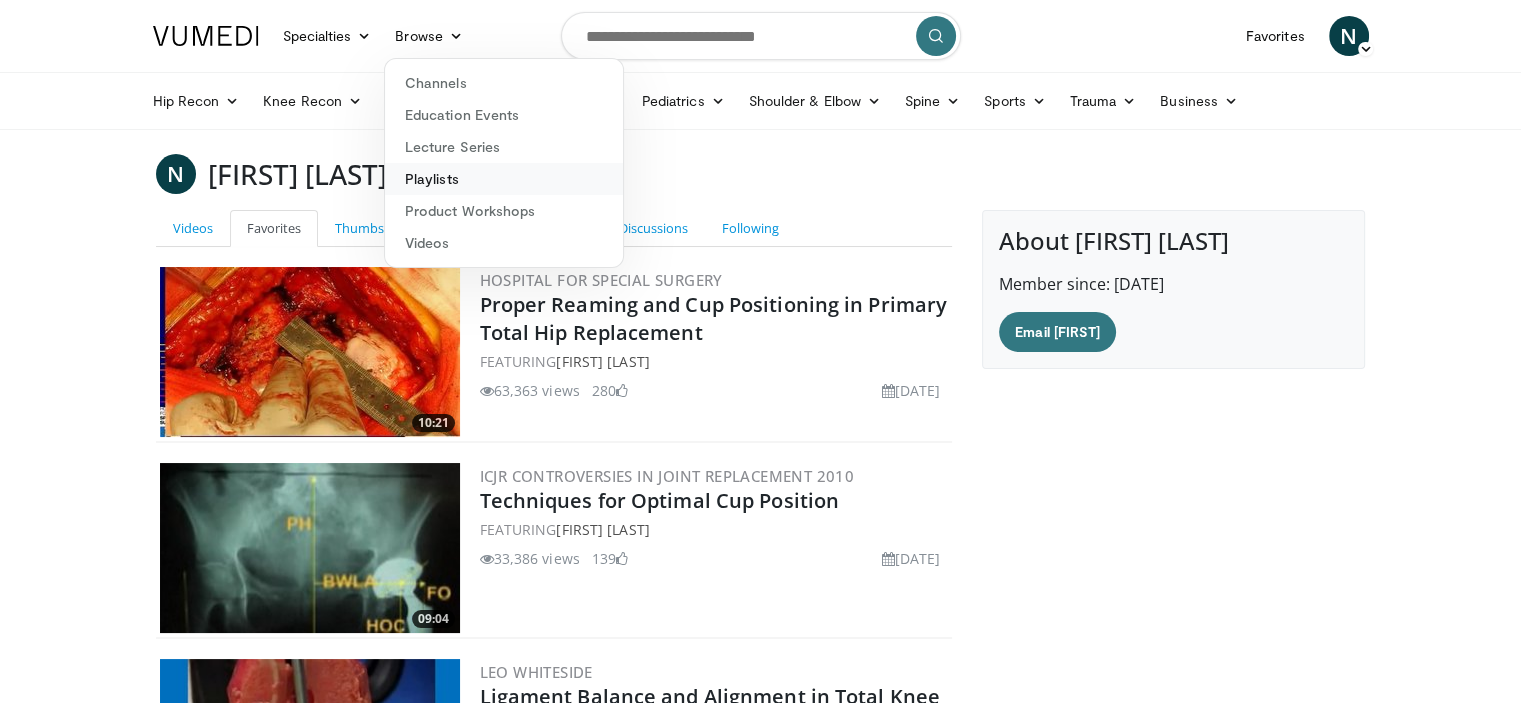 click on "Playlists" at bounding box center (504, 179) 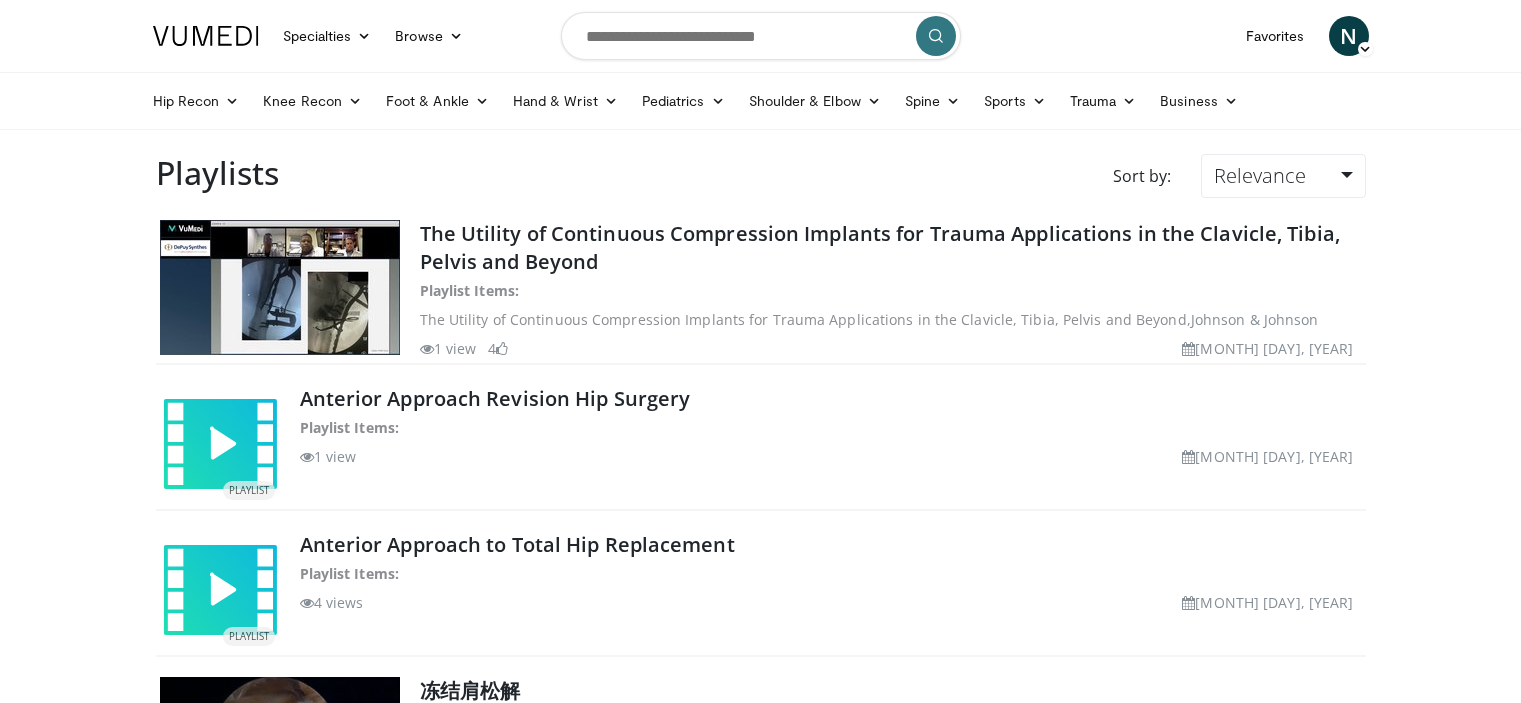 scroll, scrollTop: 0, scrollLeft: 0, axis: both 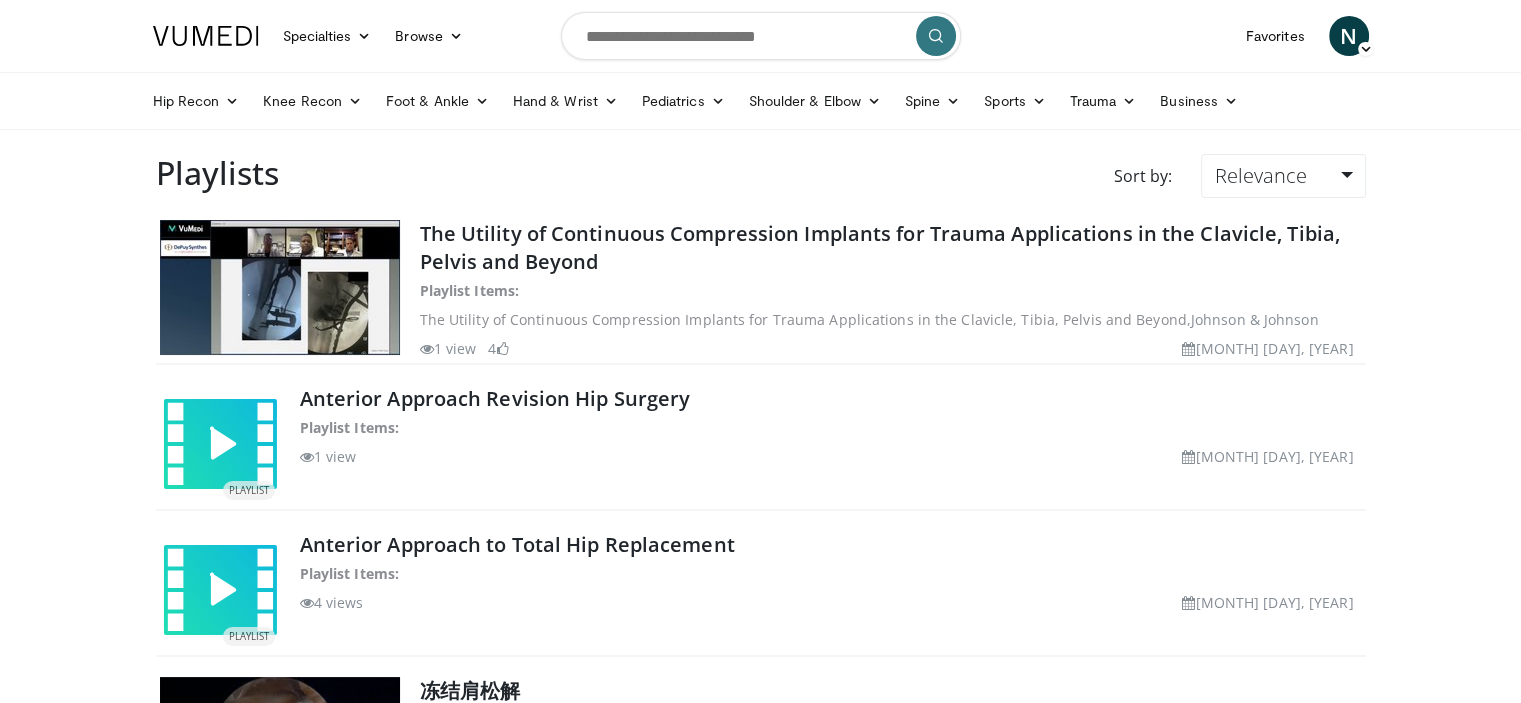 click at bounding box center (206, 36) 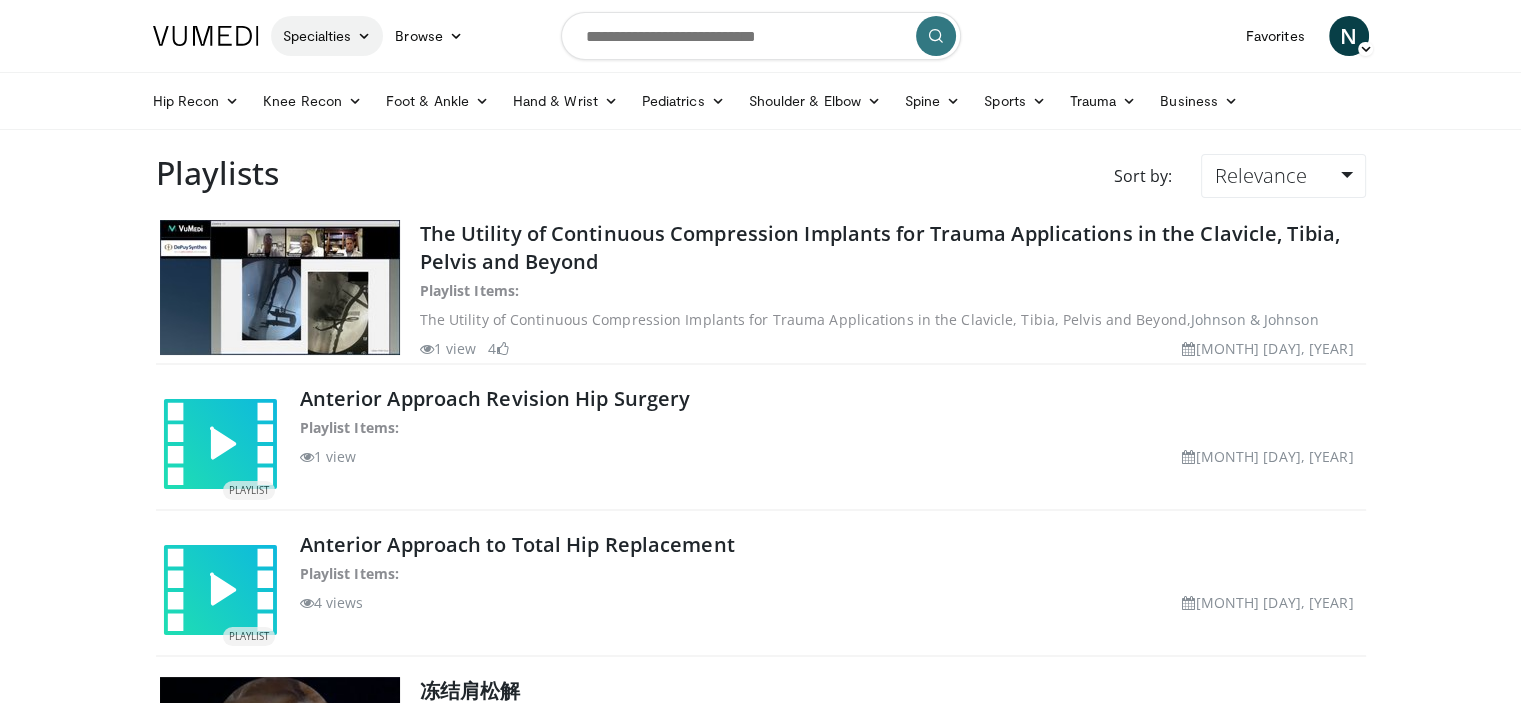 click on "Specialties" at bounding box center [327, 36] 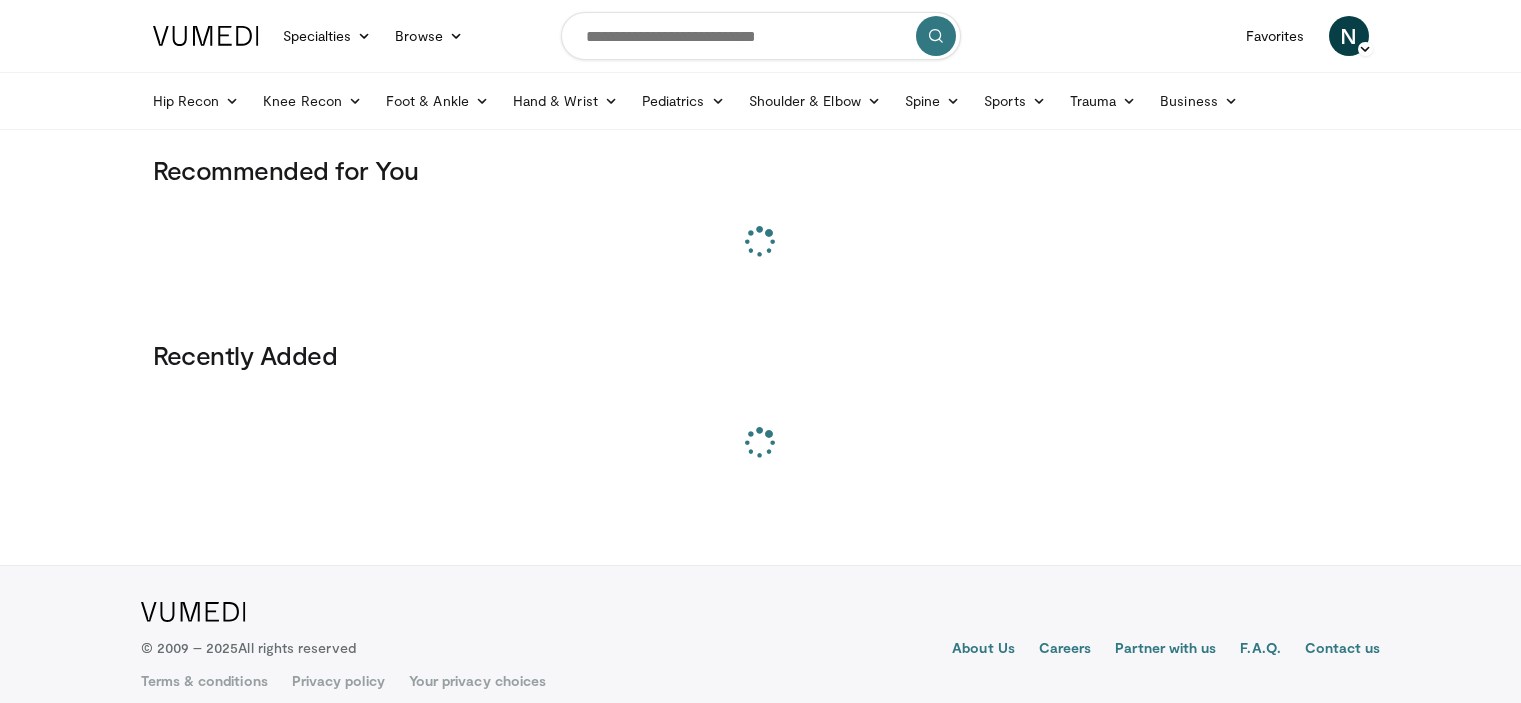 scroll, scrollTop: 0, scrollLeft: 0, axis: both 